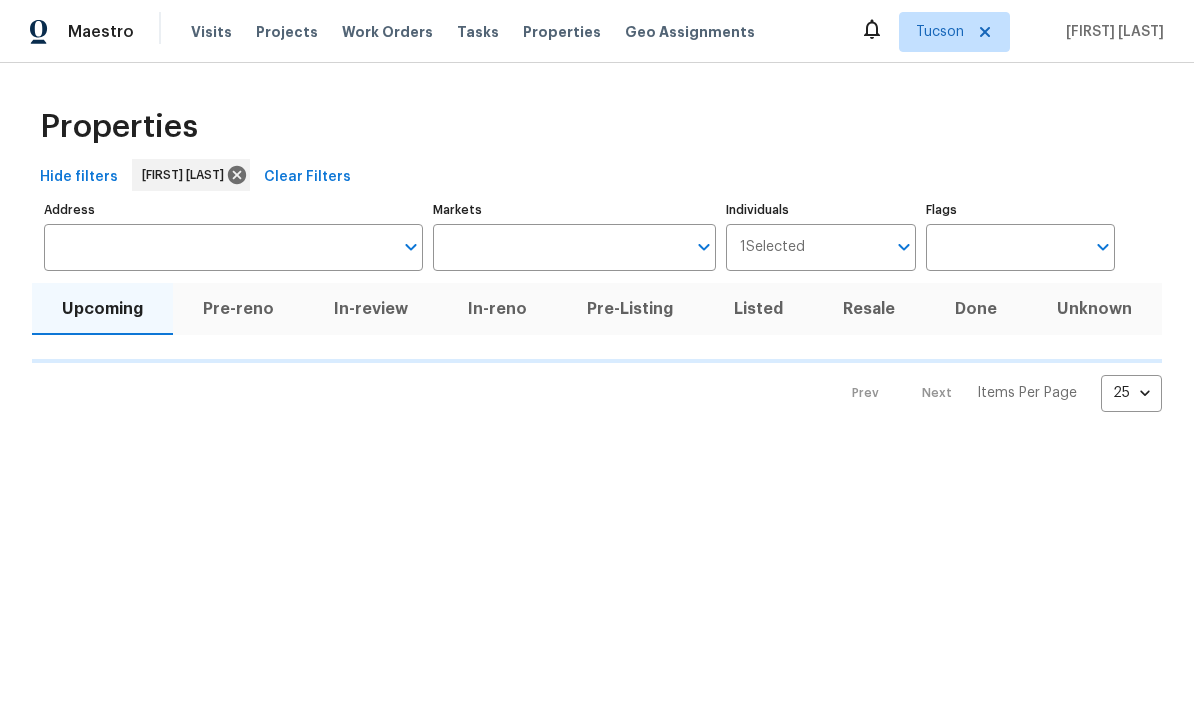 scroll, scrollTop: 0, scrollLeft: 0, axis: both 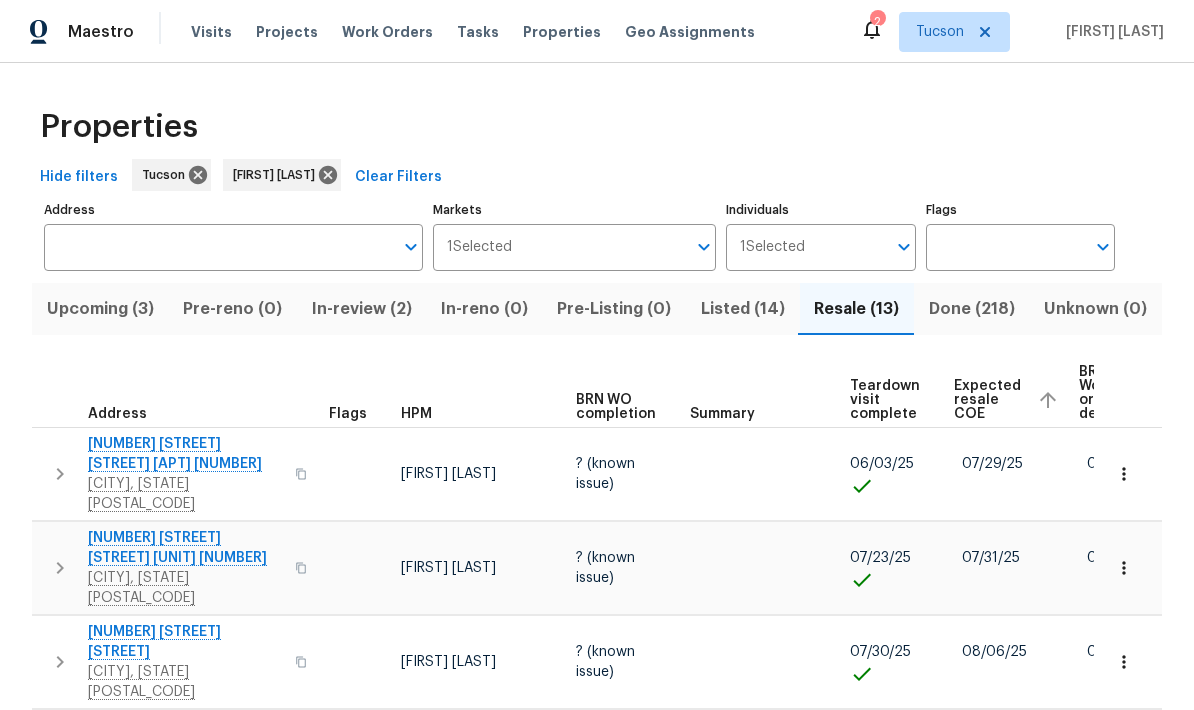 click on "Upcoming (3)" at bounding box center (100, 309) 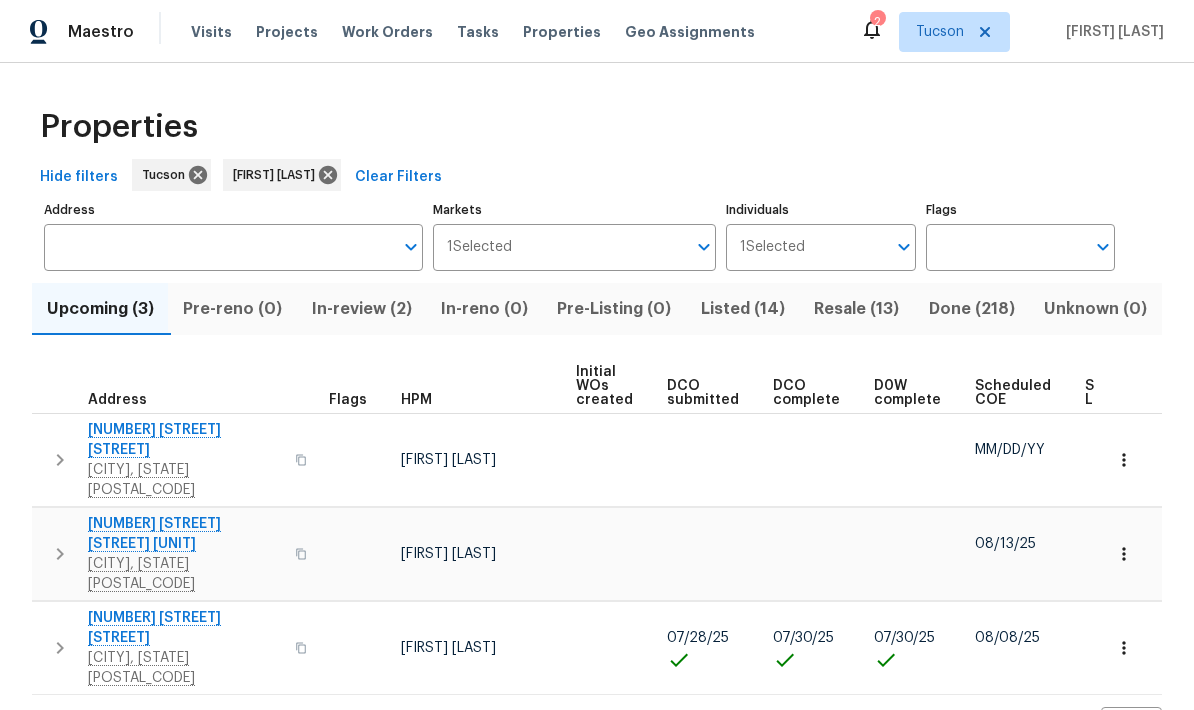 click on "Listed (14)" at bounding box center [742, 309] 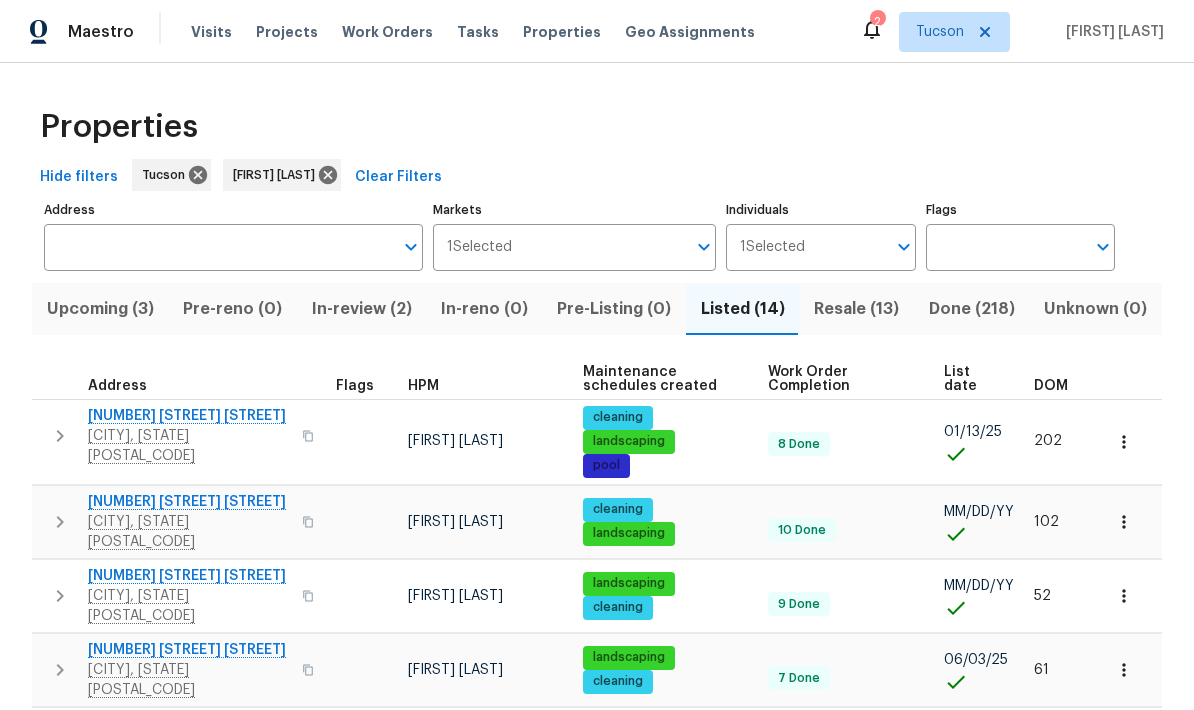 click on "List date" at bounding box center (972, 379) 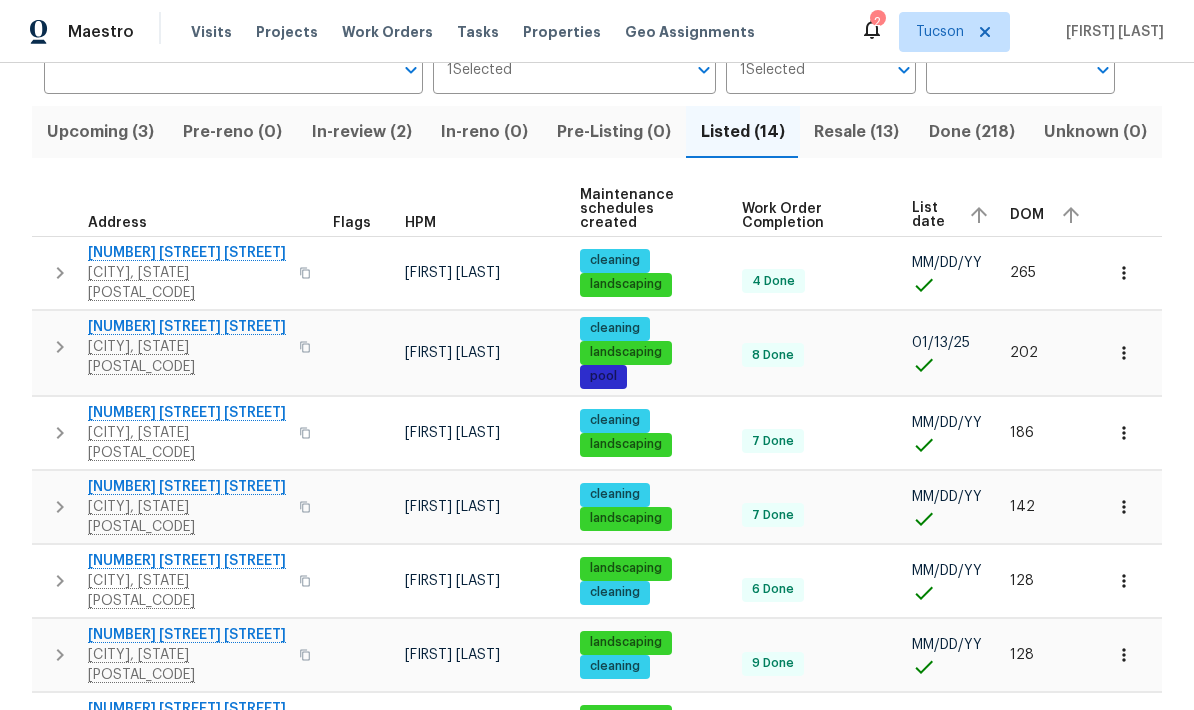 scroll, scrollTop: 178, scrollLeft: 0, axis: vertical 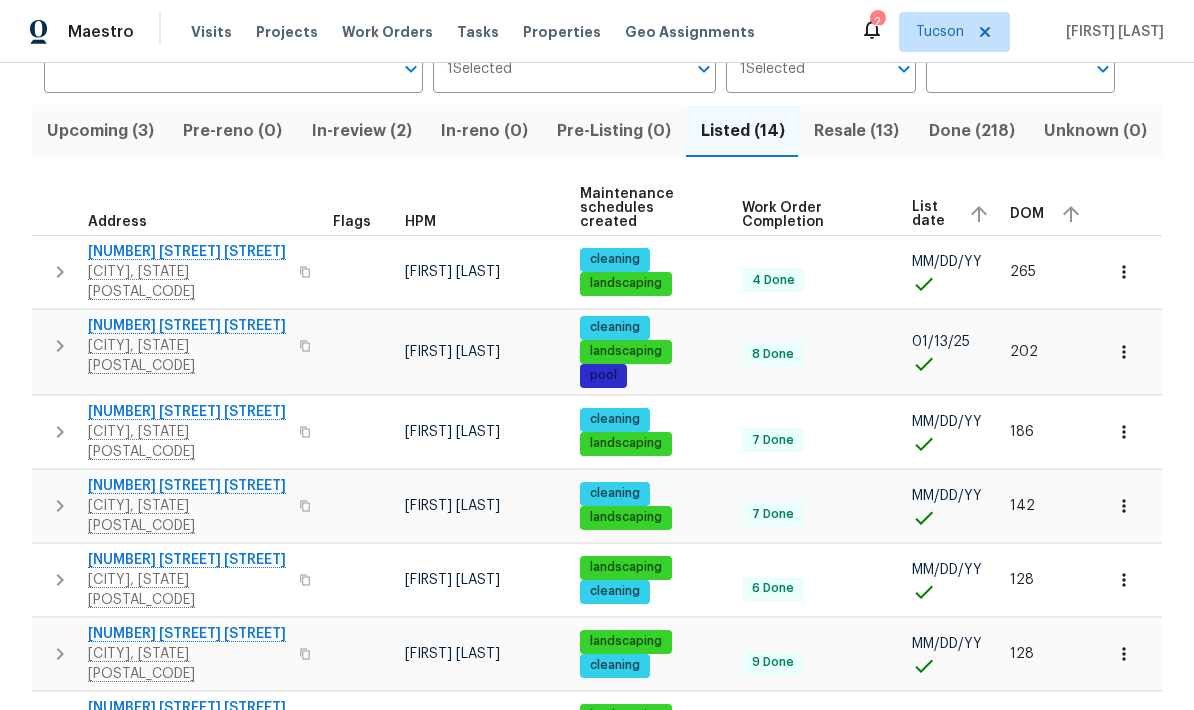 click 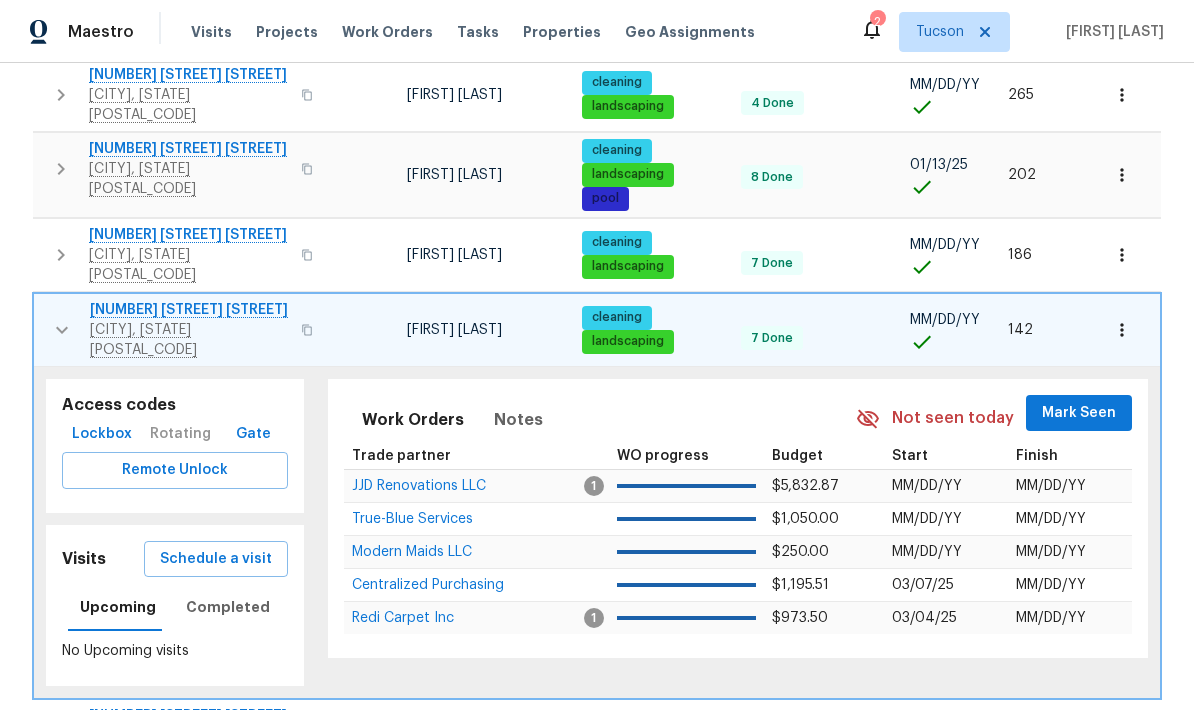 scroll, scrollTop: 354, scrollLeft: 0, axis: vertical 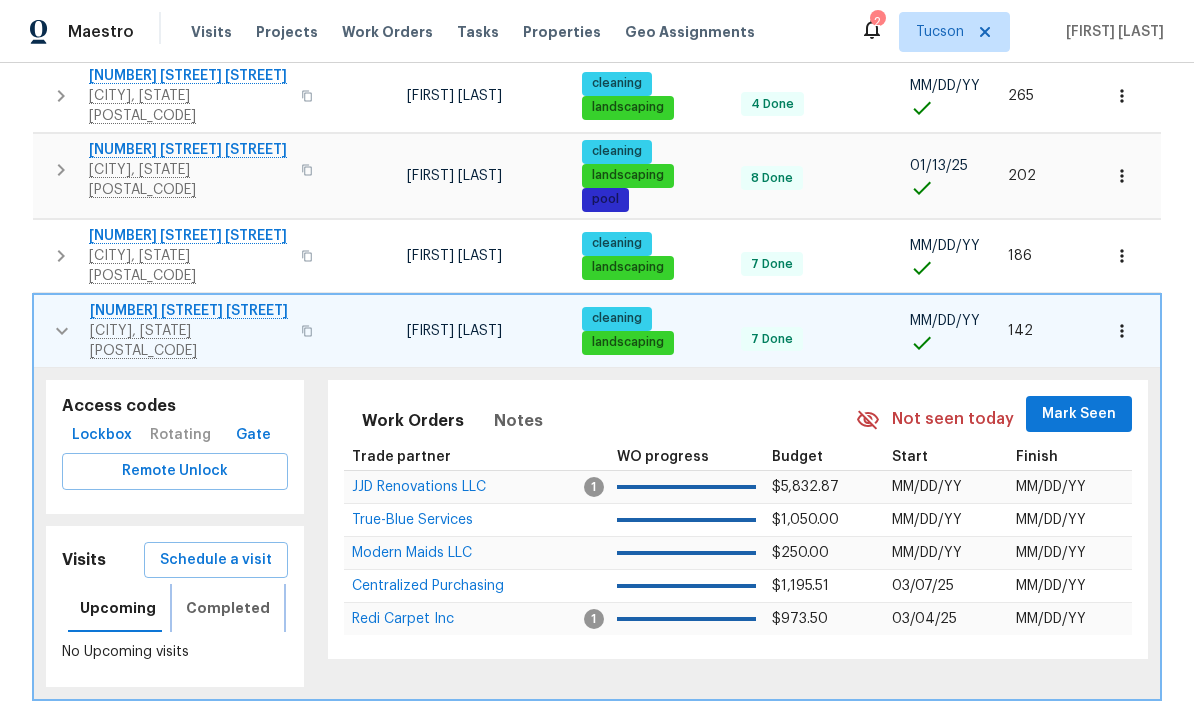 click on "Completed" at bounding box center (228, 608) 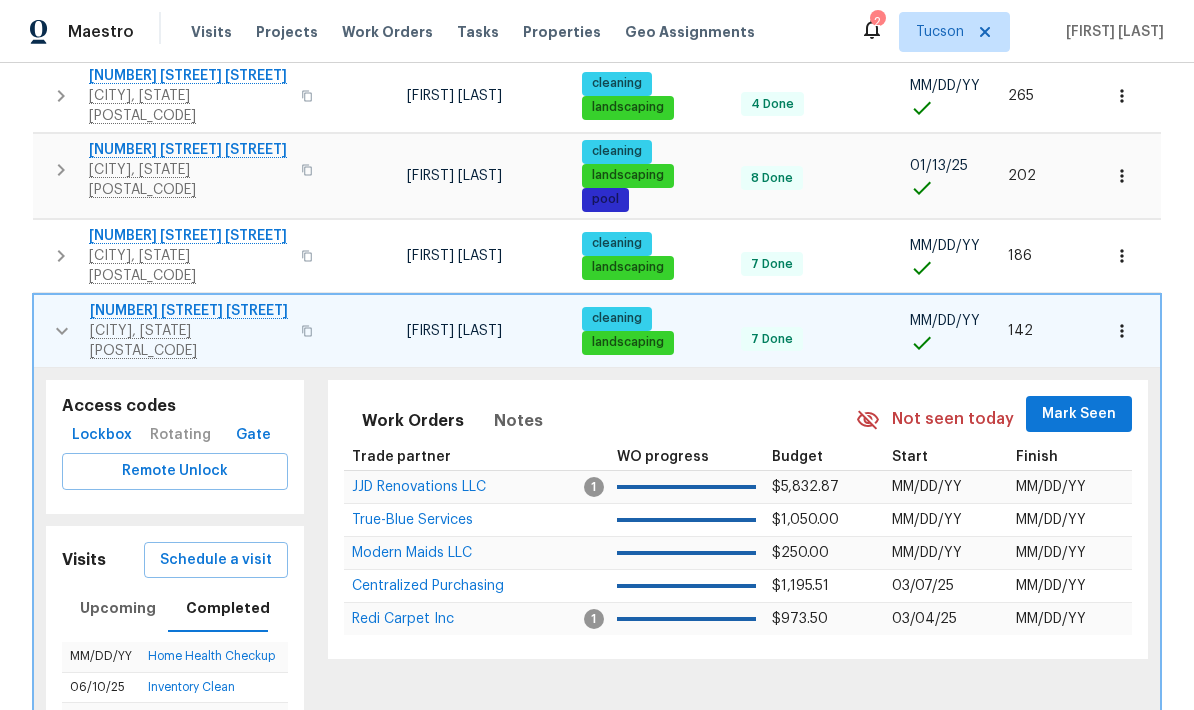 click on "Schedule a visit" at bounding box center [216, 560] 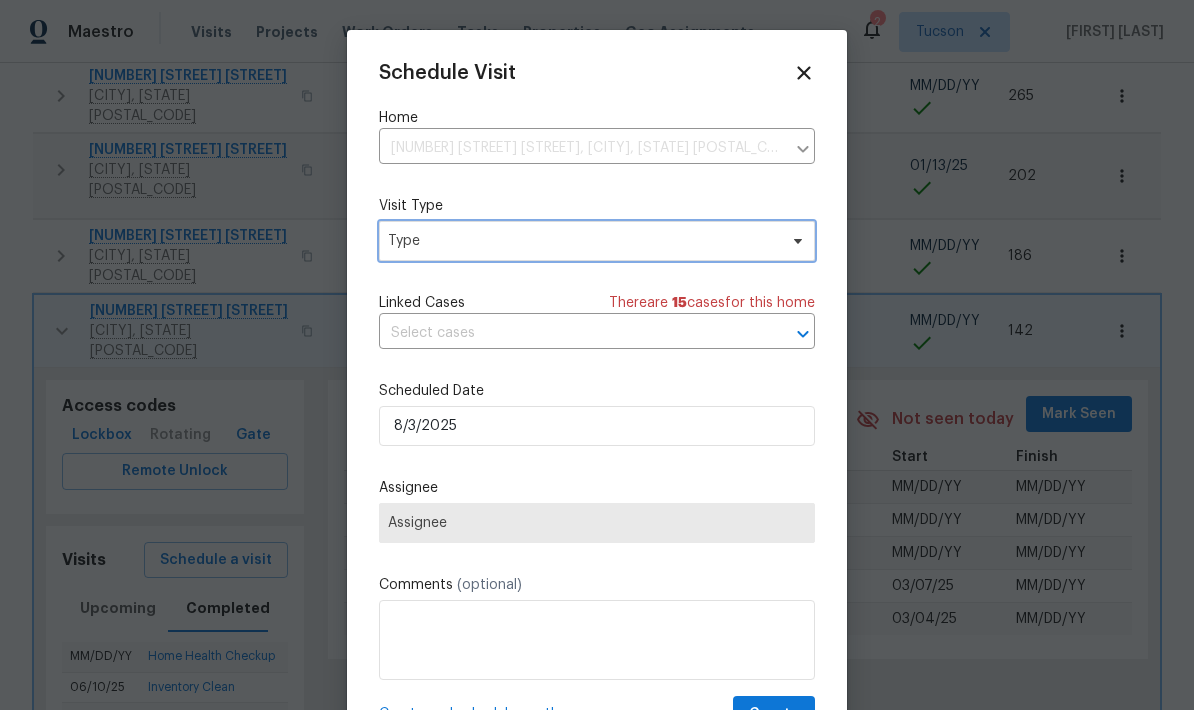 click on "Type" at bounding box center (597, 241) 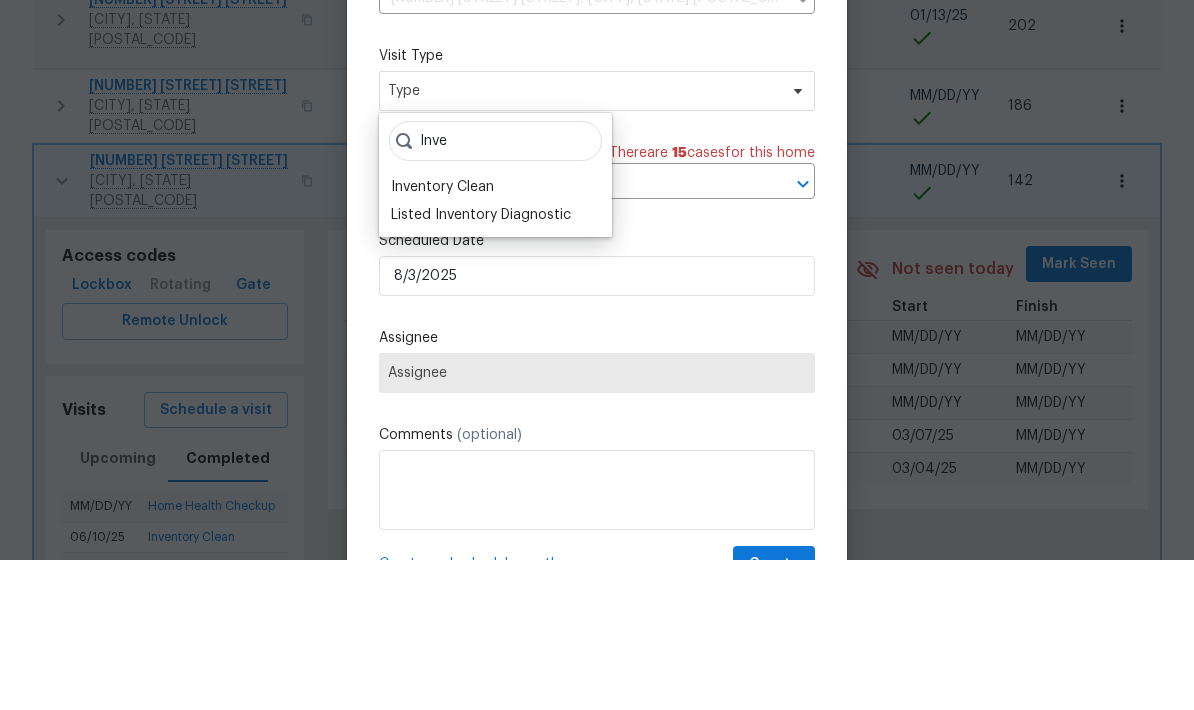 type on "Inve" 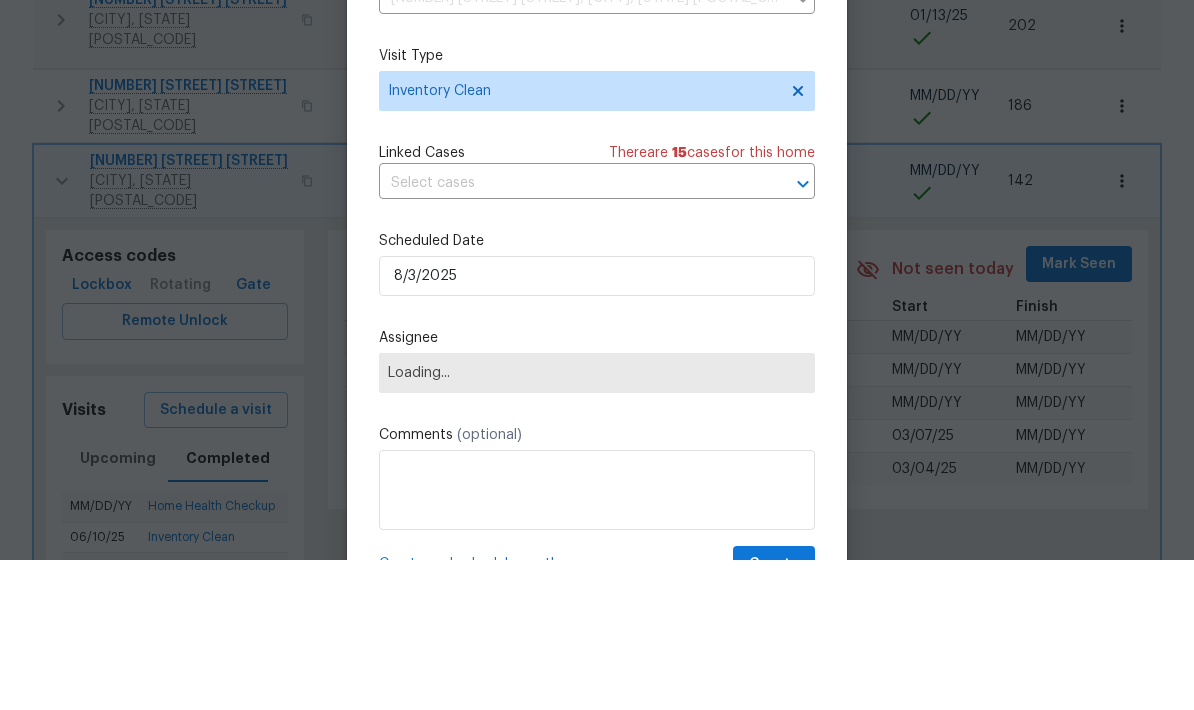 scroll, scrollTop: 80, scrollLeft: 0, axis: vertical 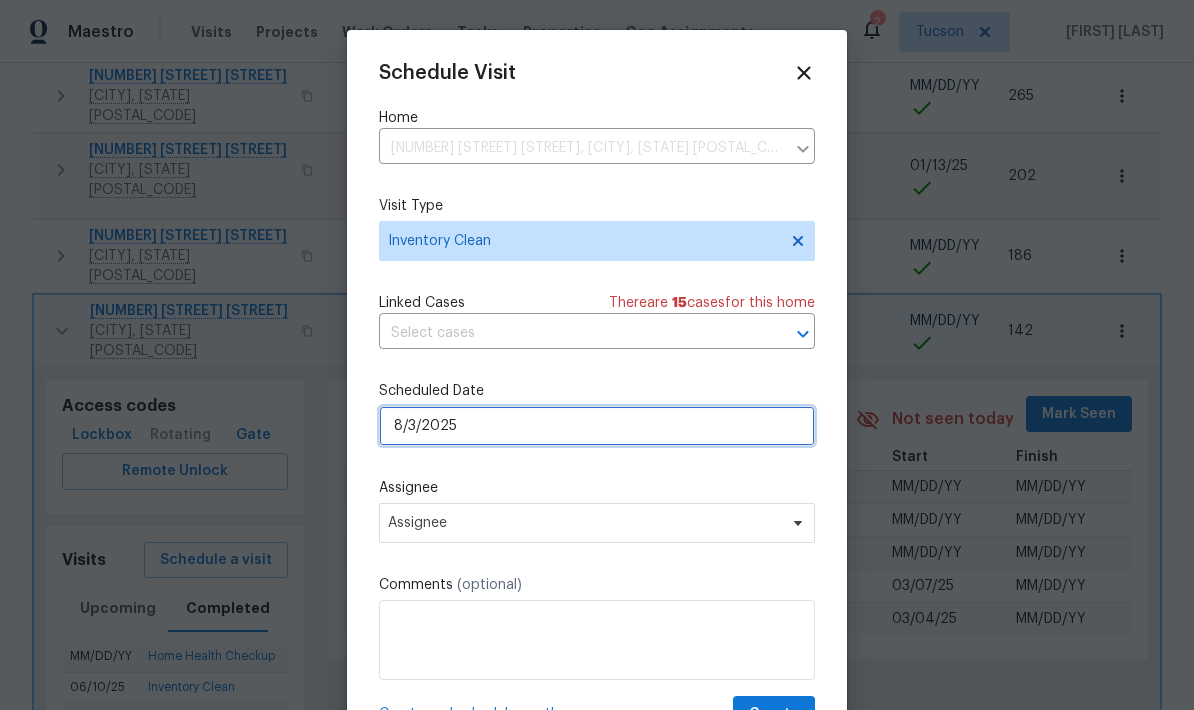 click on "8/3/2025" at bounding box center (597, 426) 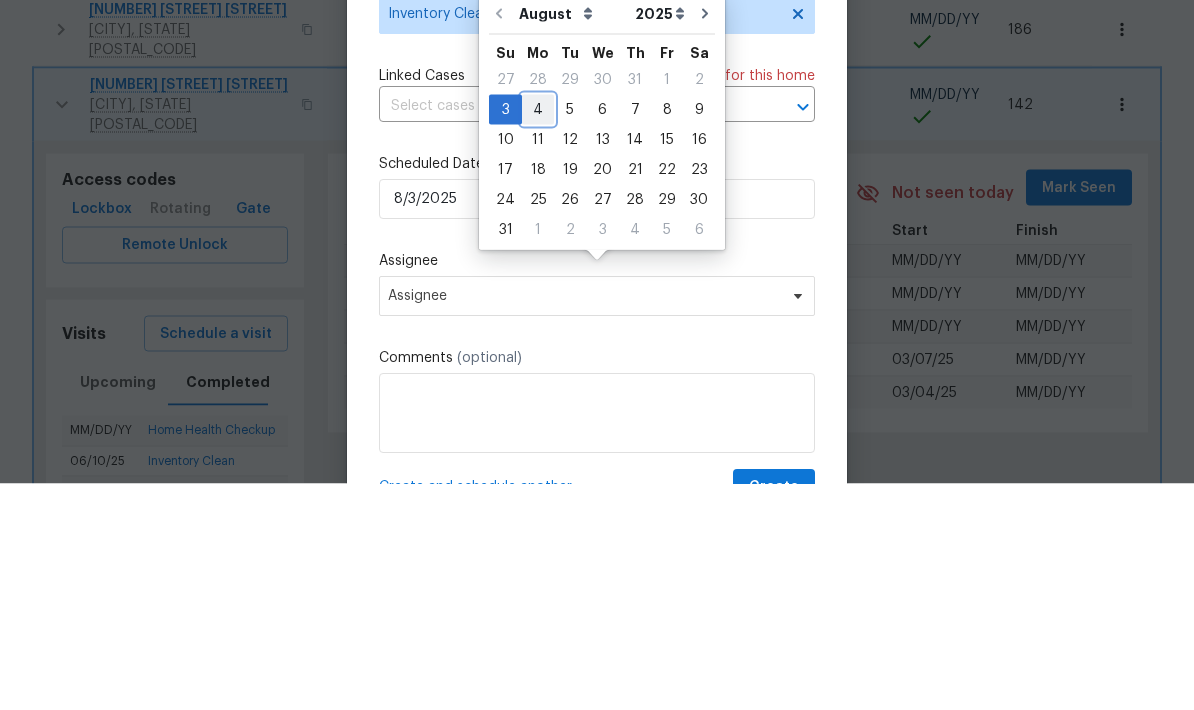 click on "4" at bounding box center [538, 336] 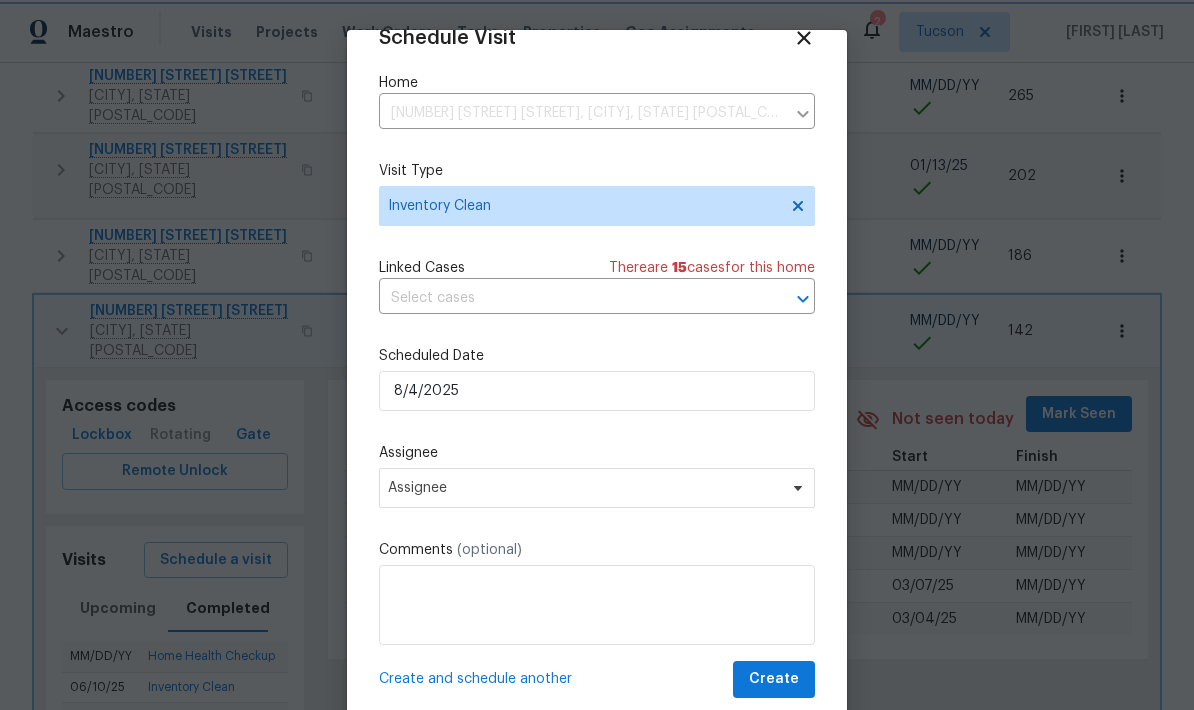 scroll, scrollTop: 39, scrollLeft: 0, axis: vertical 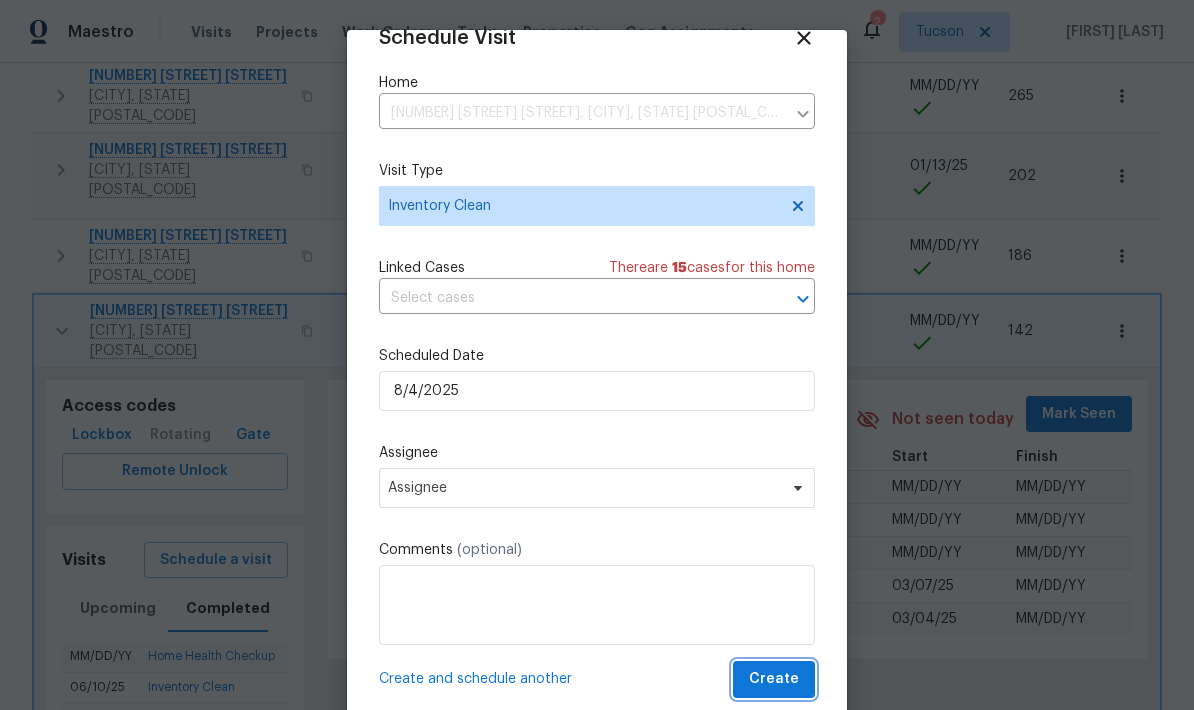 click on "Create" at bounding box center [774, 679] 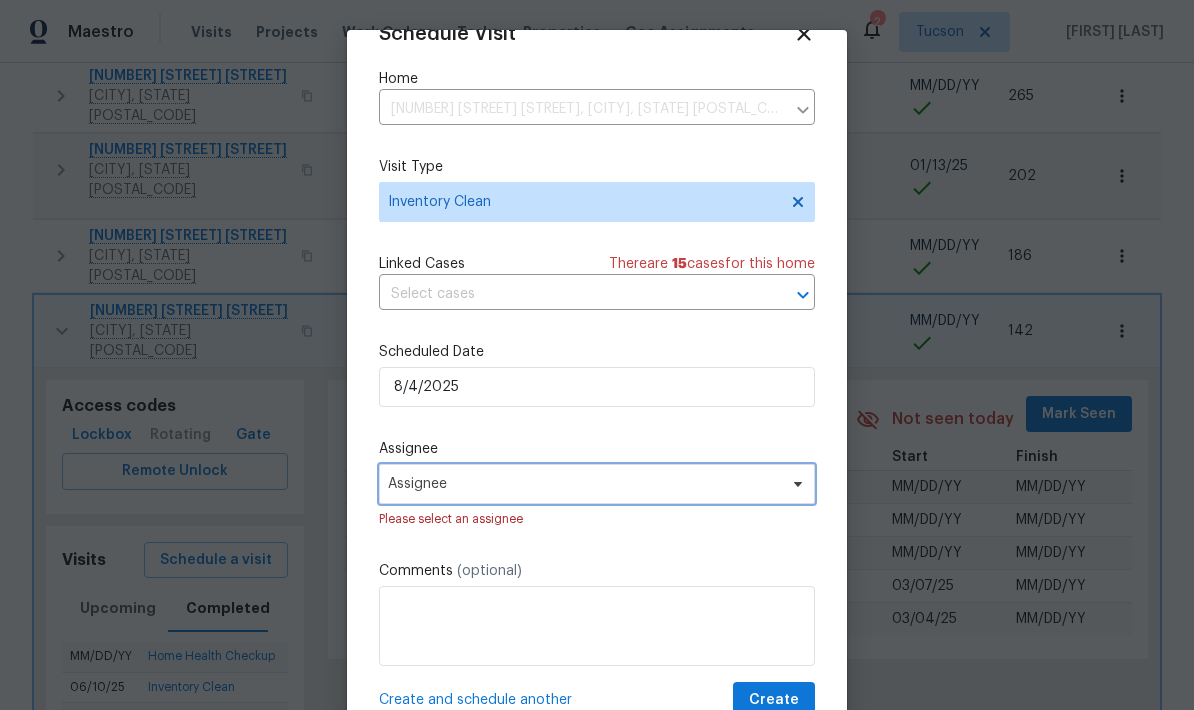 click on "Assignee" at bounding box center [597, 484] 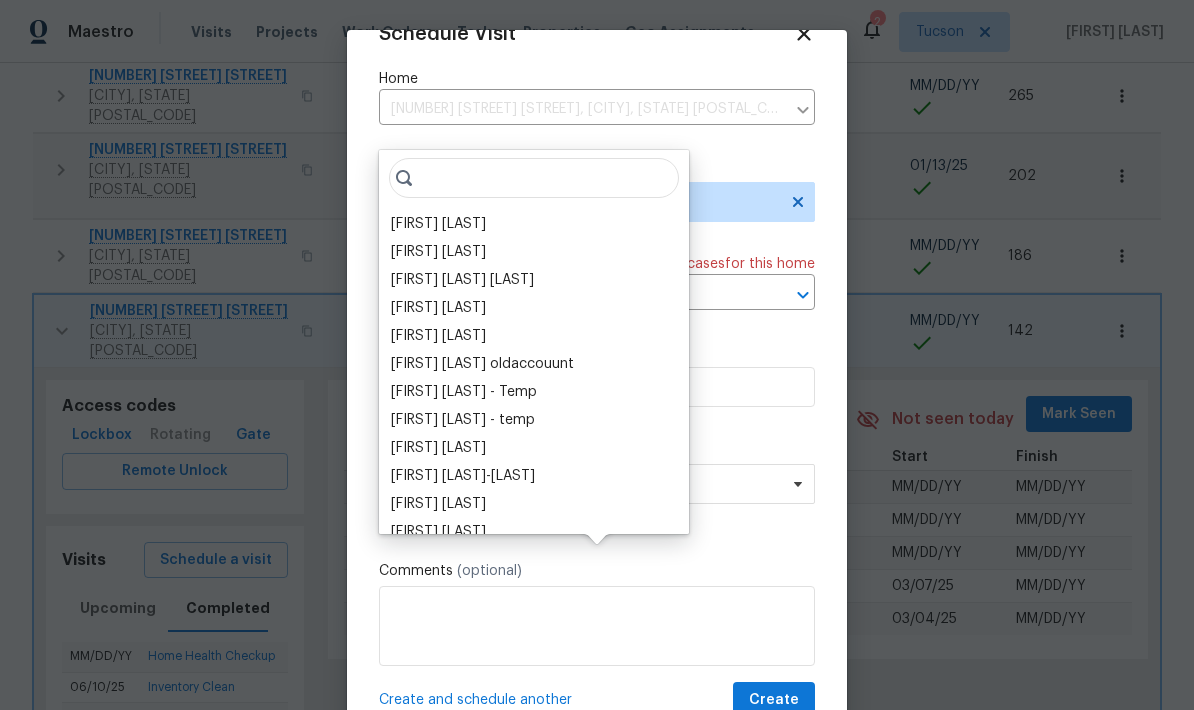 click on "[FIRST] [LAST]" at bounding box center (438, 224) 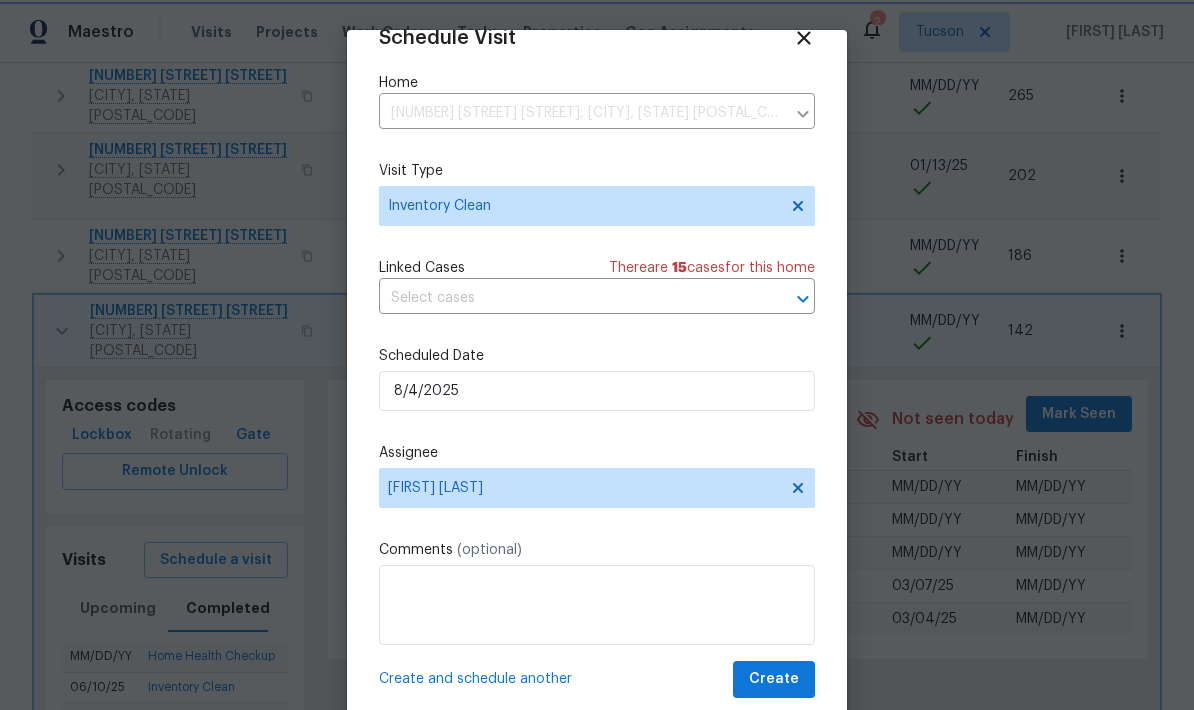 click on "Create" at bounding box center (774, 679) 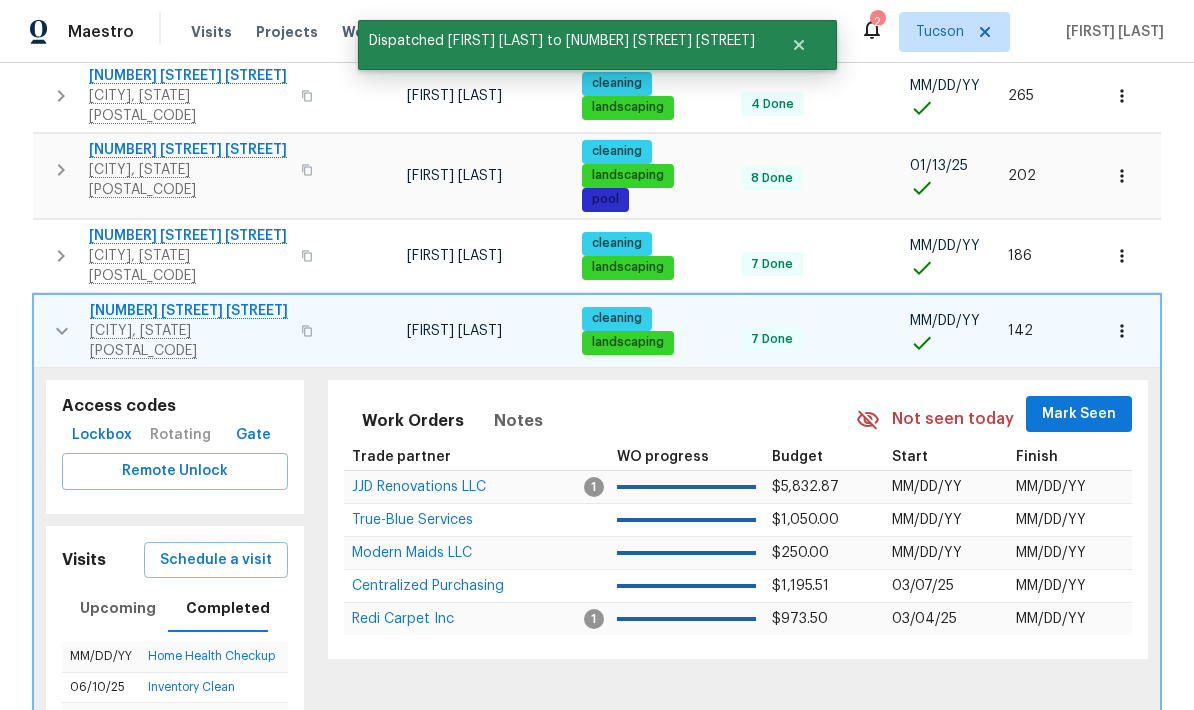 click at bounding box center (62, 331) 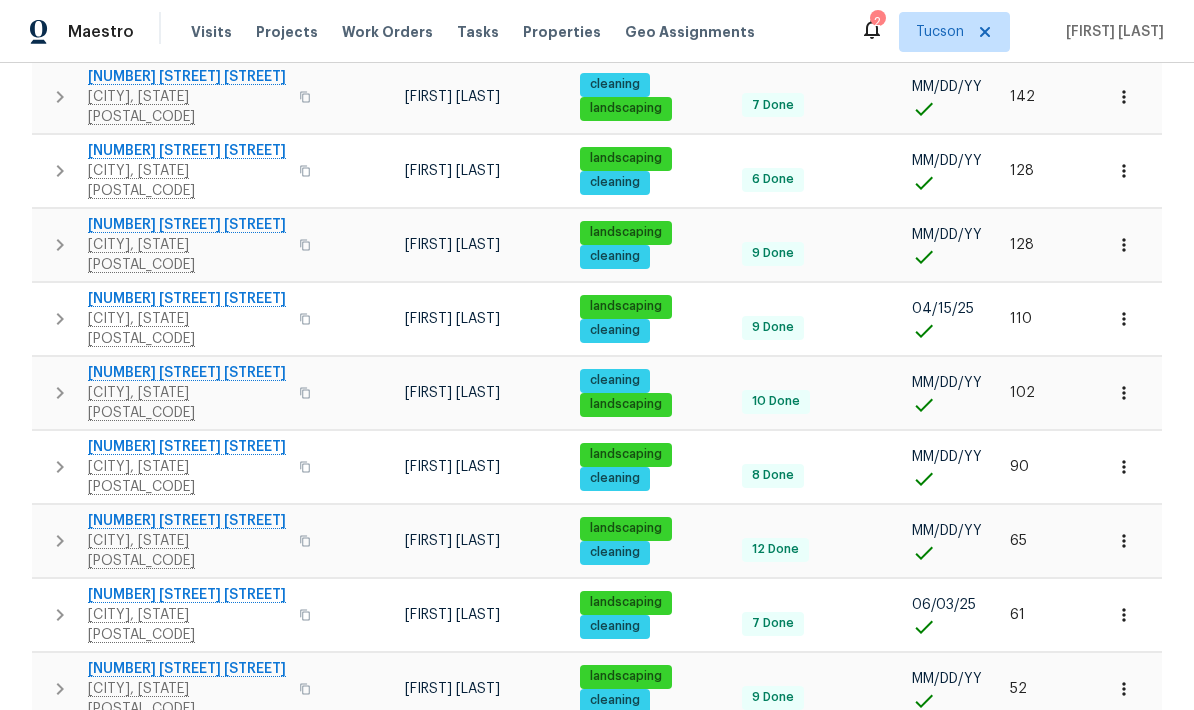 scroll, scrollTop: 585, scrollLeft: 0, axis: vertical 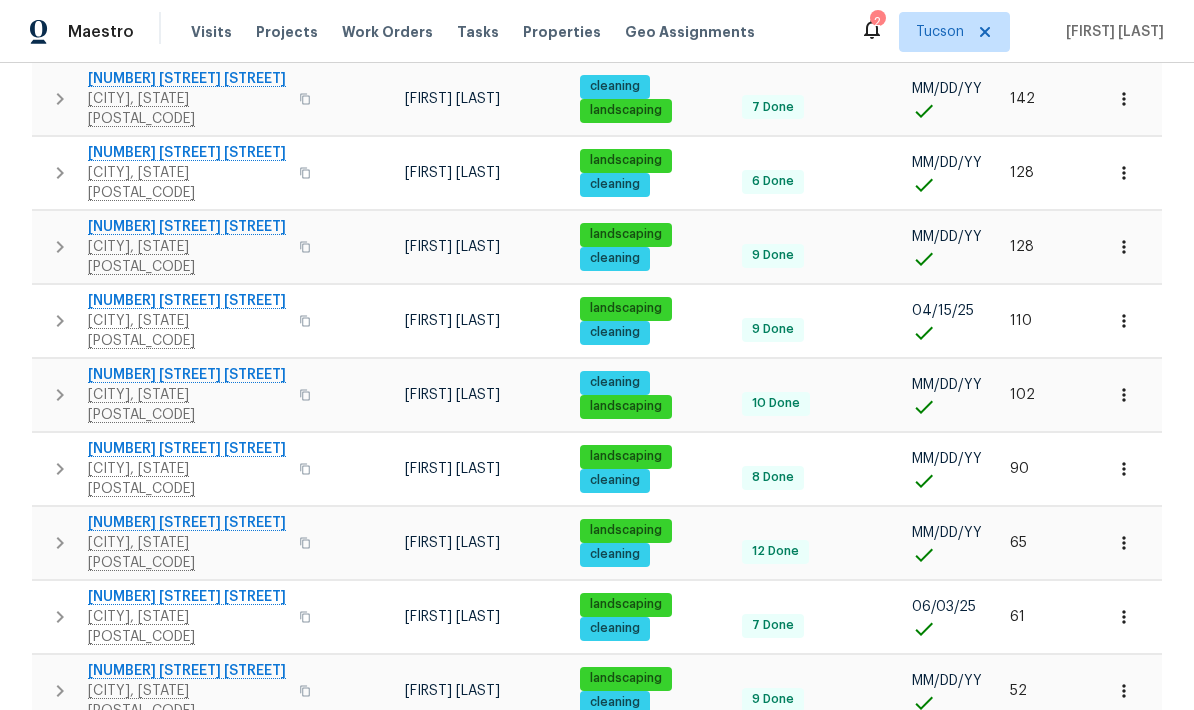 click 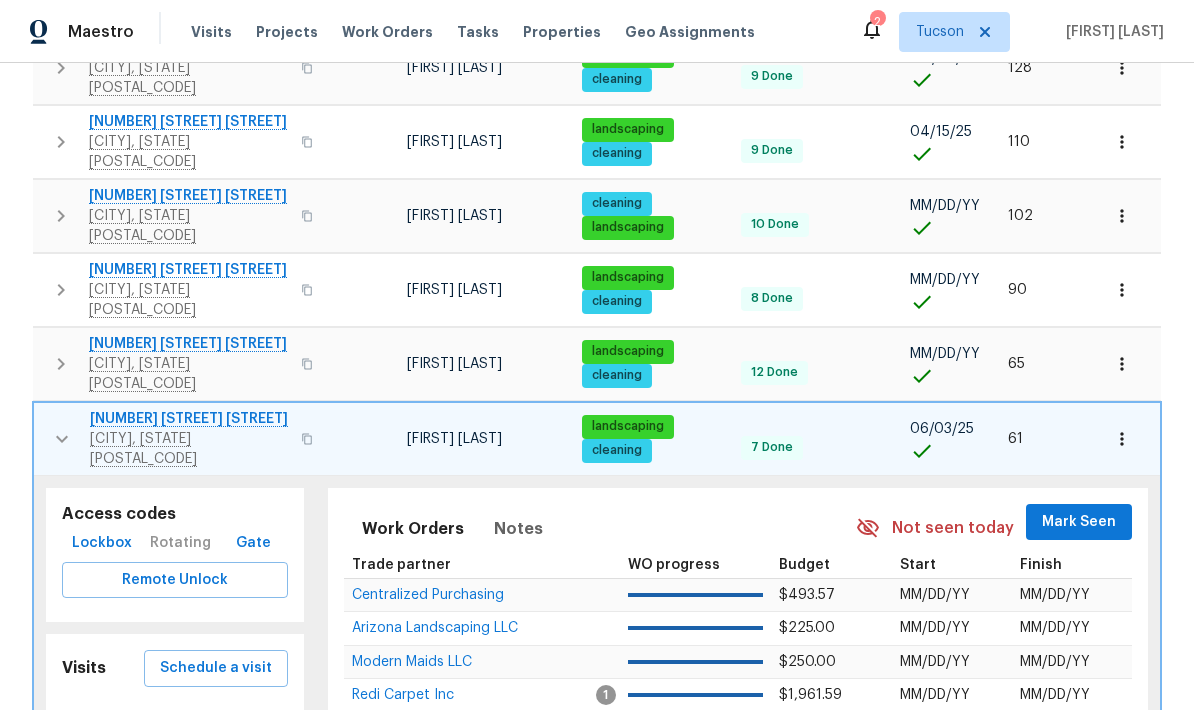 scroll, scrollTop: 767, scrollLeft: 0, axis: vertical 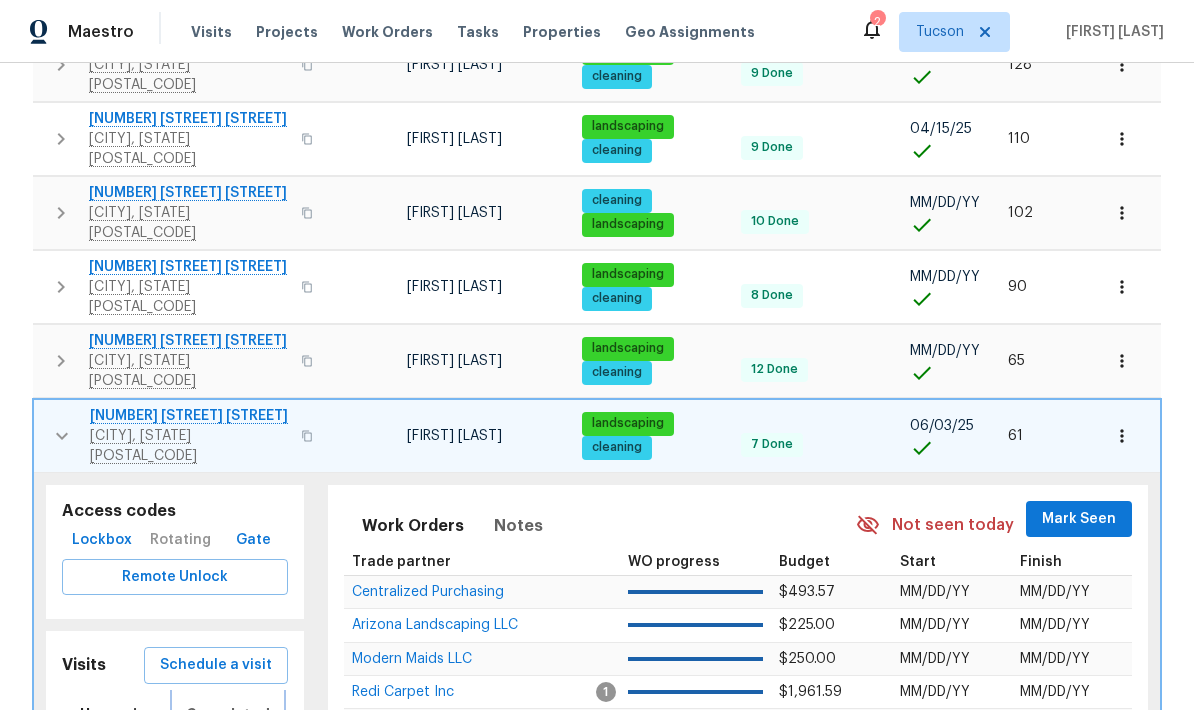 click on "Completed" at bounding box center [228, 714] 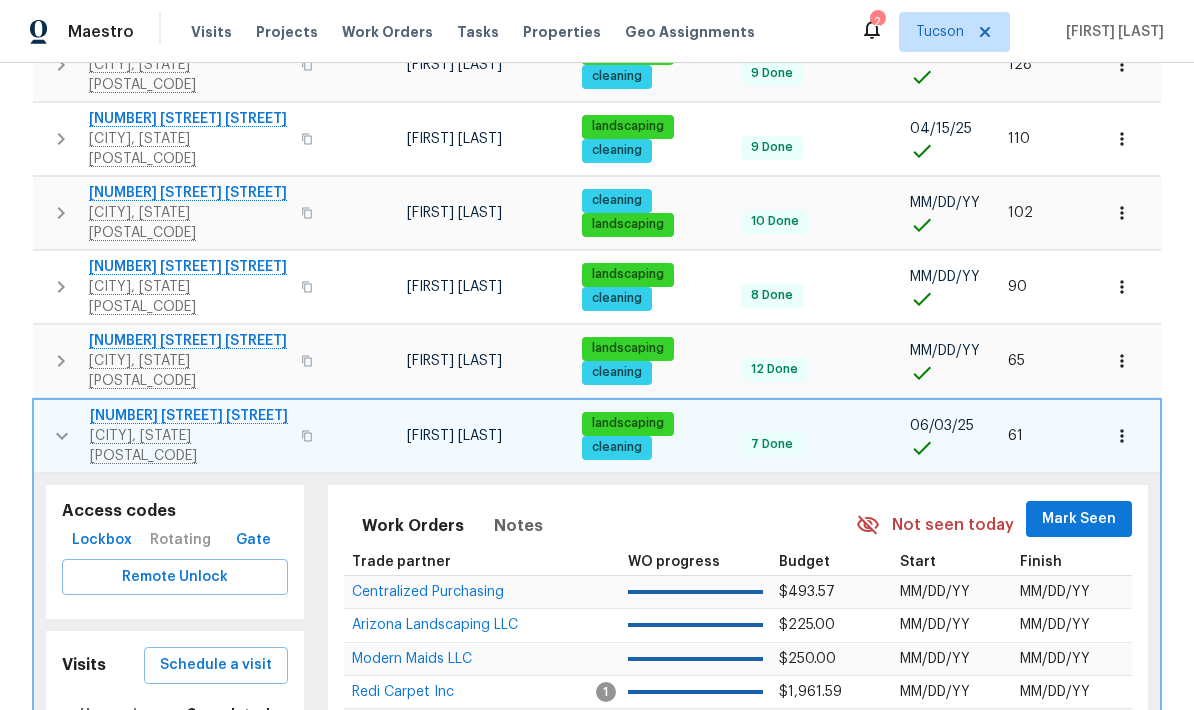click on "Schedule a visit" at bounding box center (216, 665) 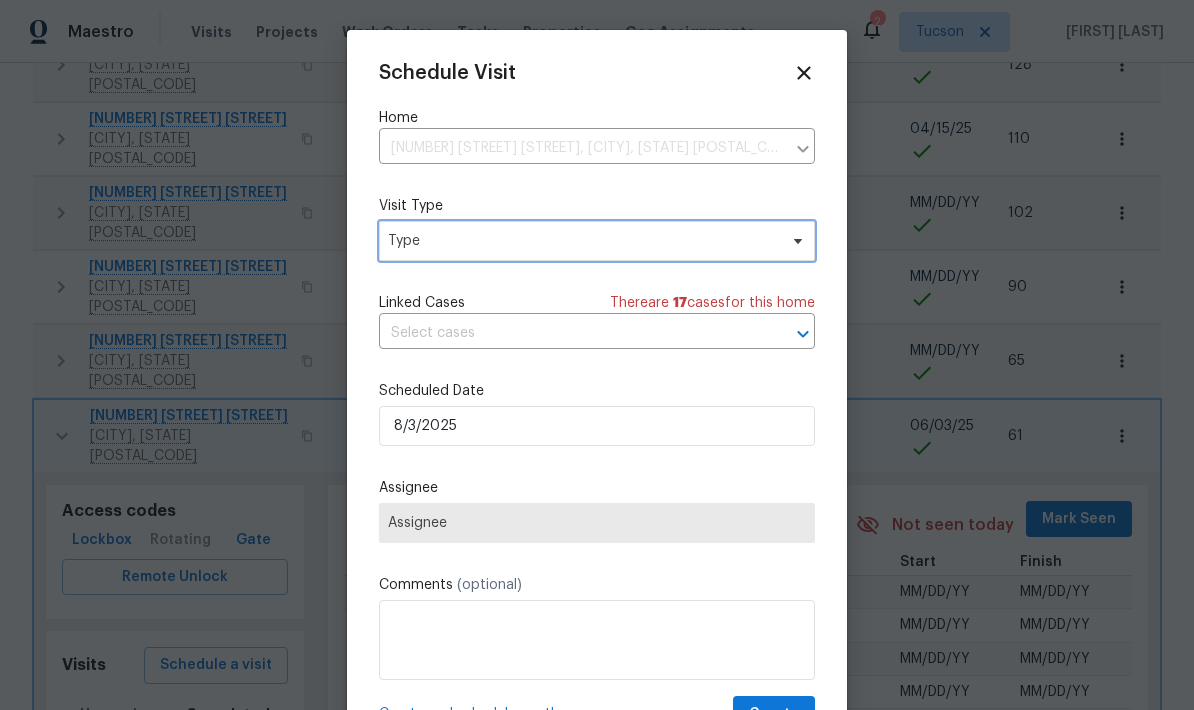 click on "Type" at bounding box center (582, 241) 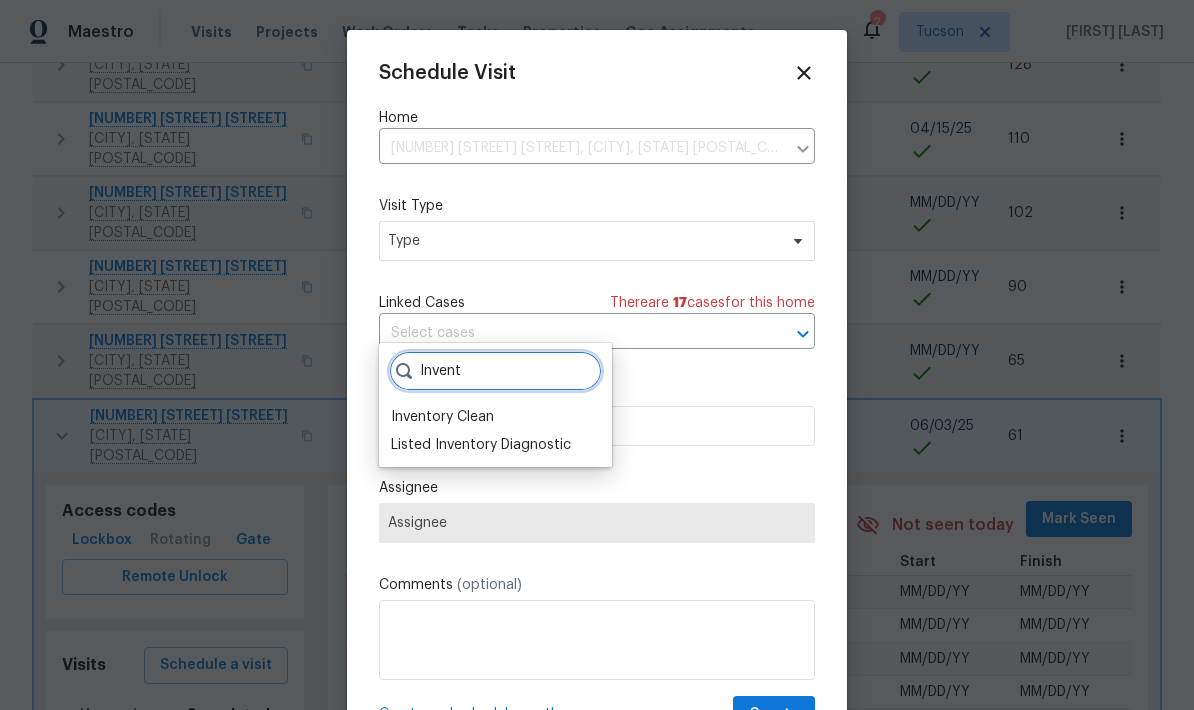 type on "Invent" 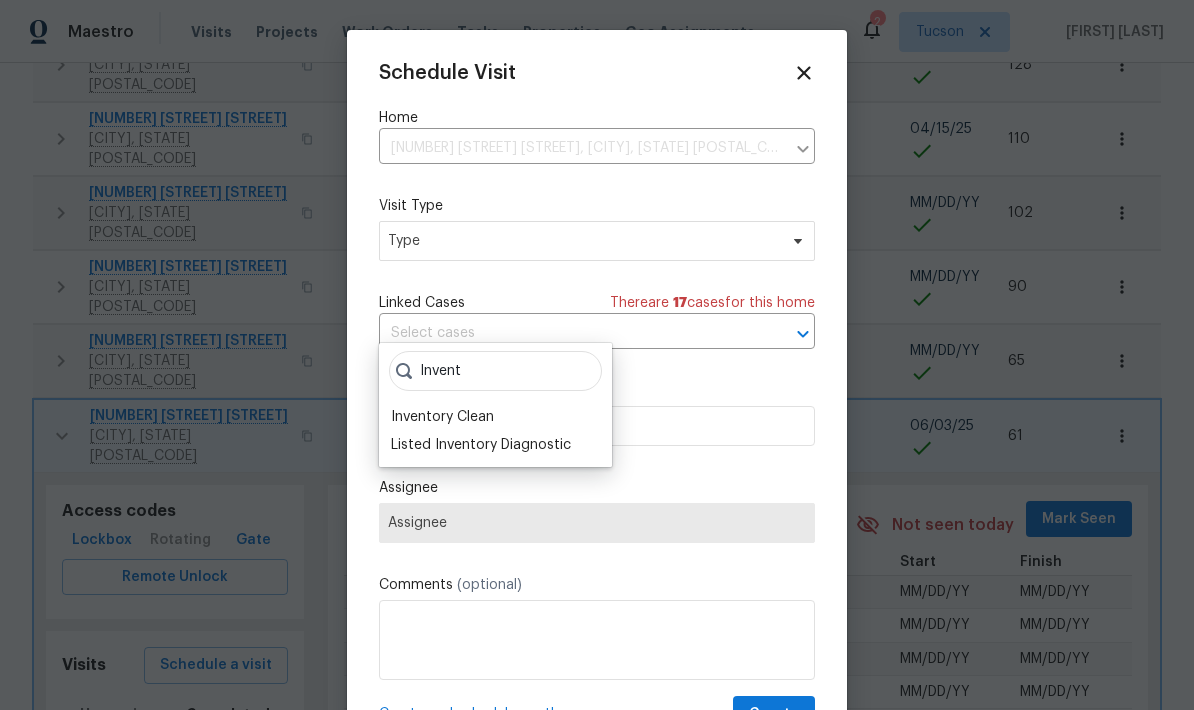 click on "Inventory Clean" at bounding box center (442, 417) 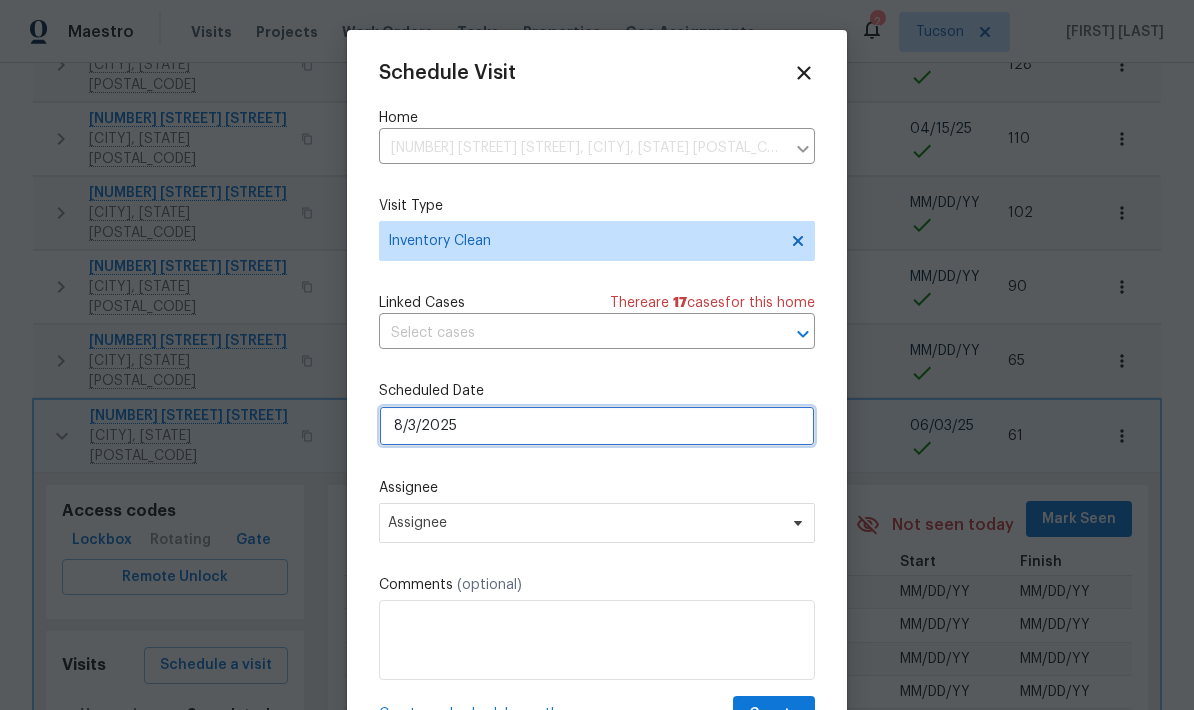 click on "8/3/2025" at bounding box center (597, 426) 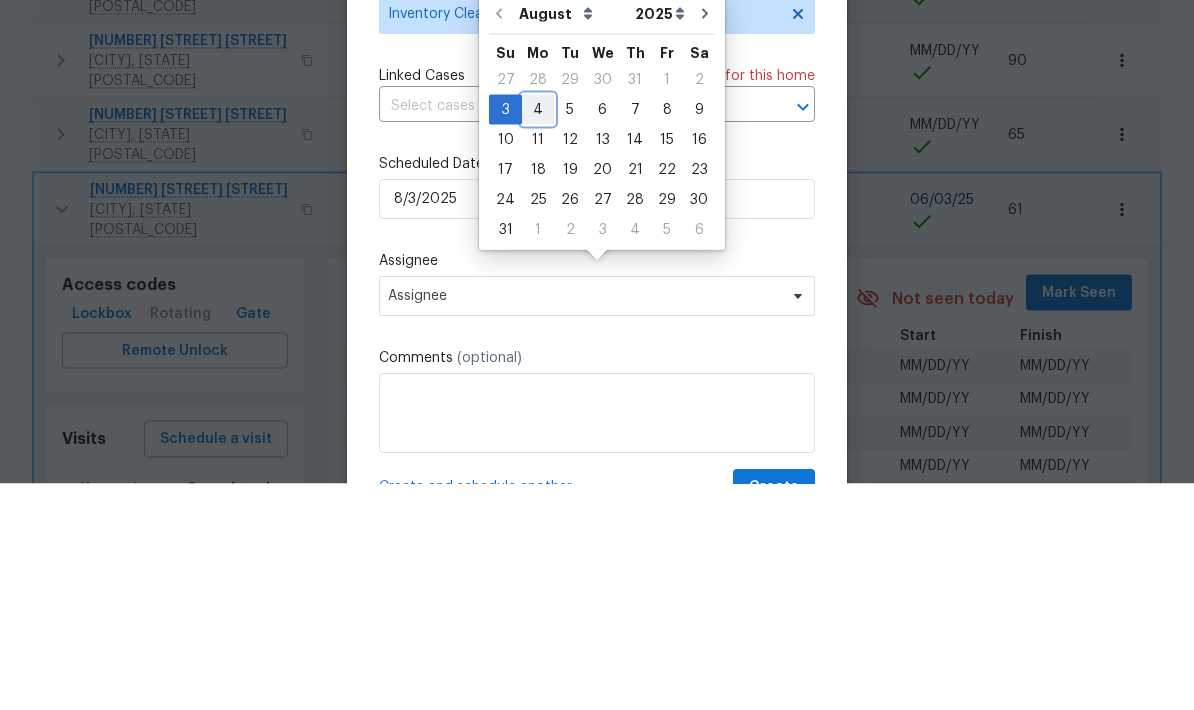 click on "4" at bounding box center (538, 336) 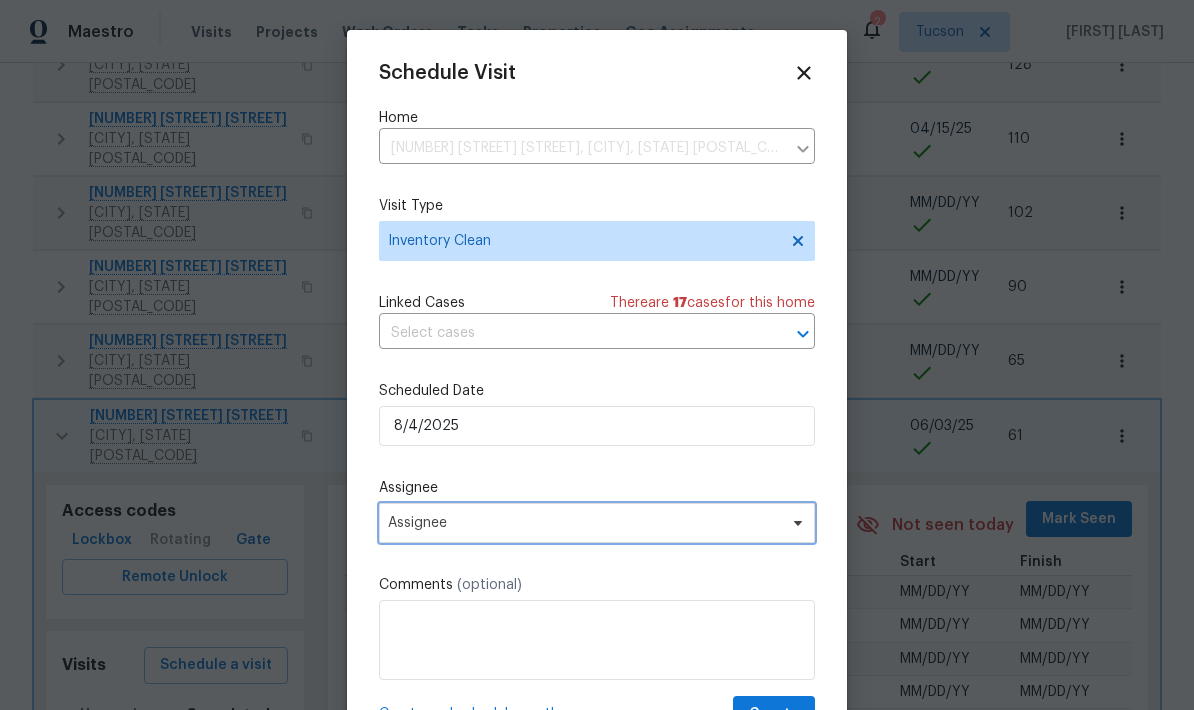 click on "Assignee" at bounding box center (584, 523) 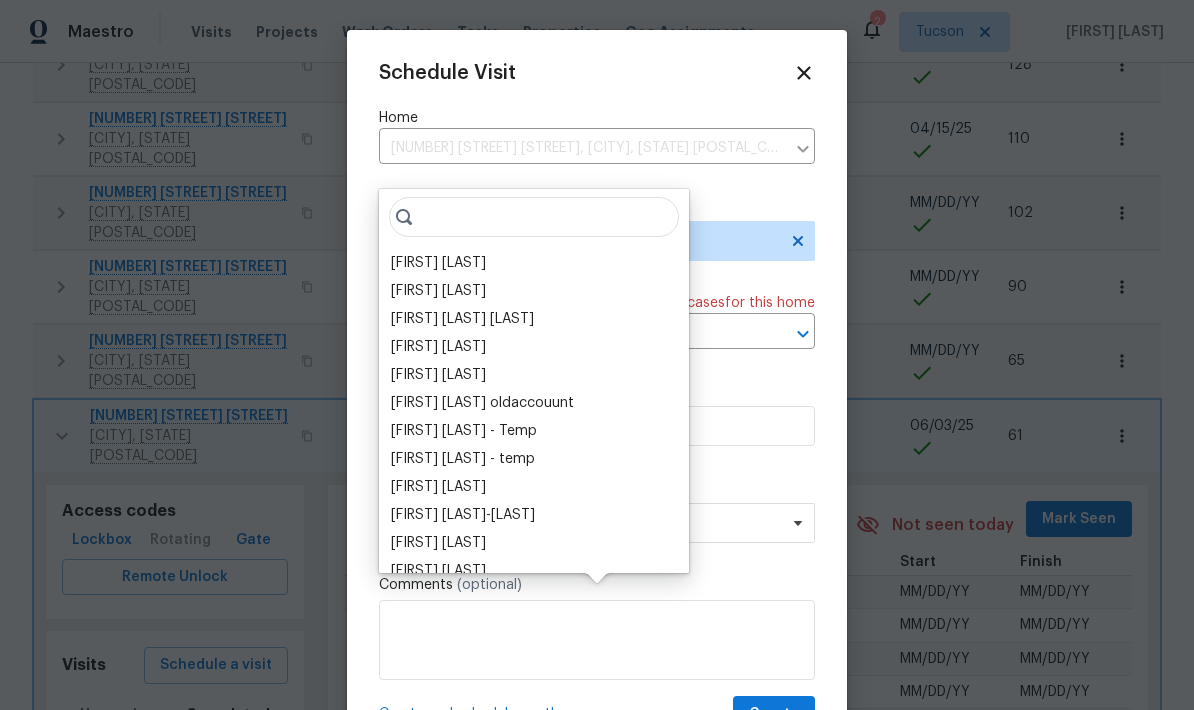 click on "[FIRST] [LAST]" at bounding box center (438, 263) 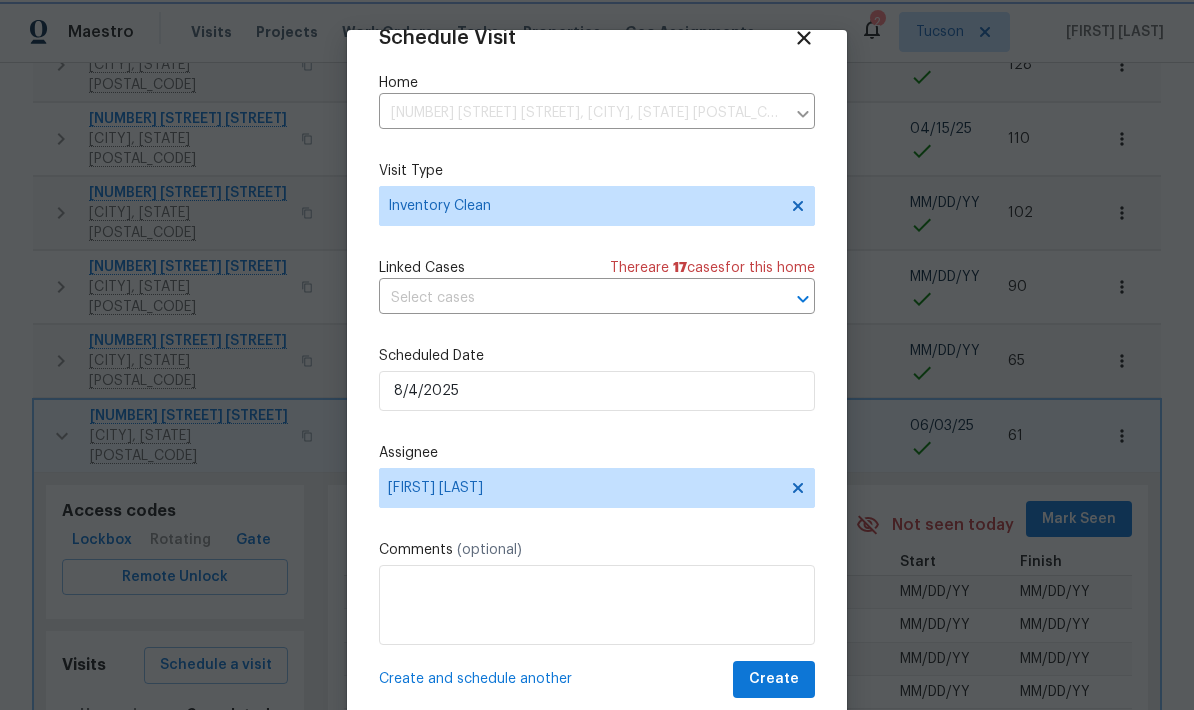 scroll, scrollTop: 39, scrollLeft: 0, axis: vertical 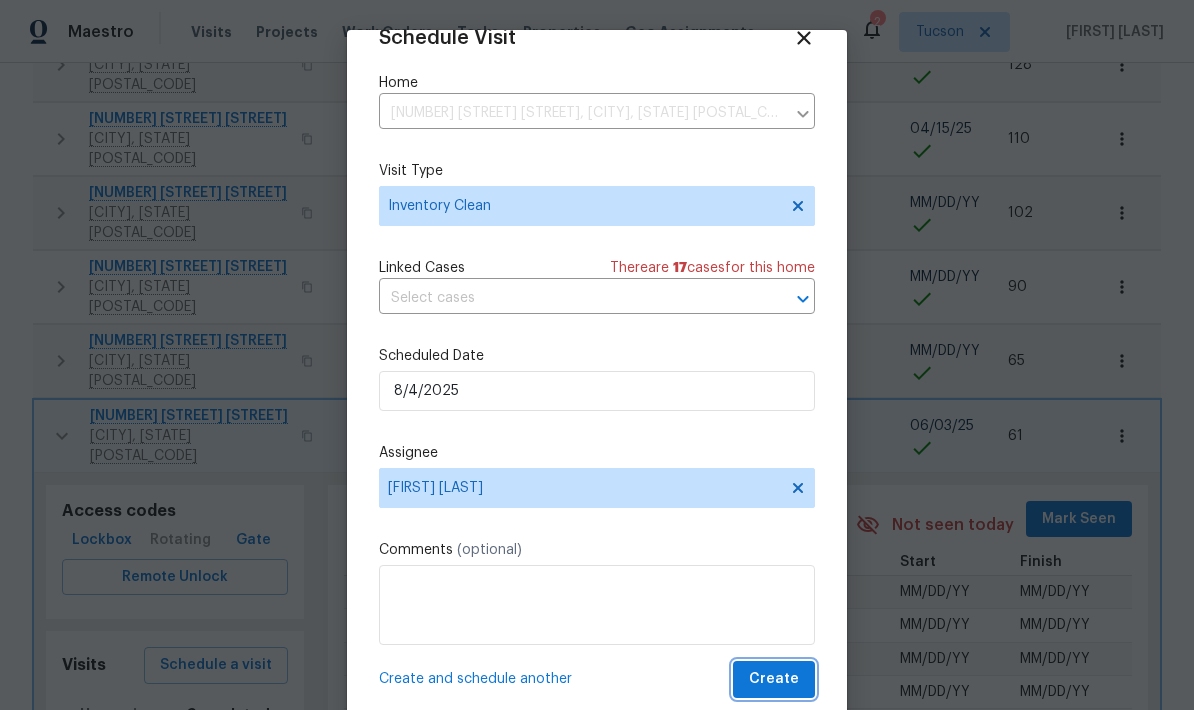 click on "Create" at bounding box center (774, 679) 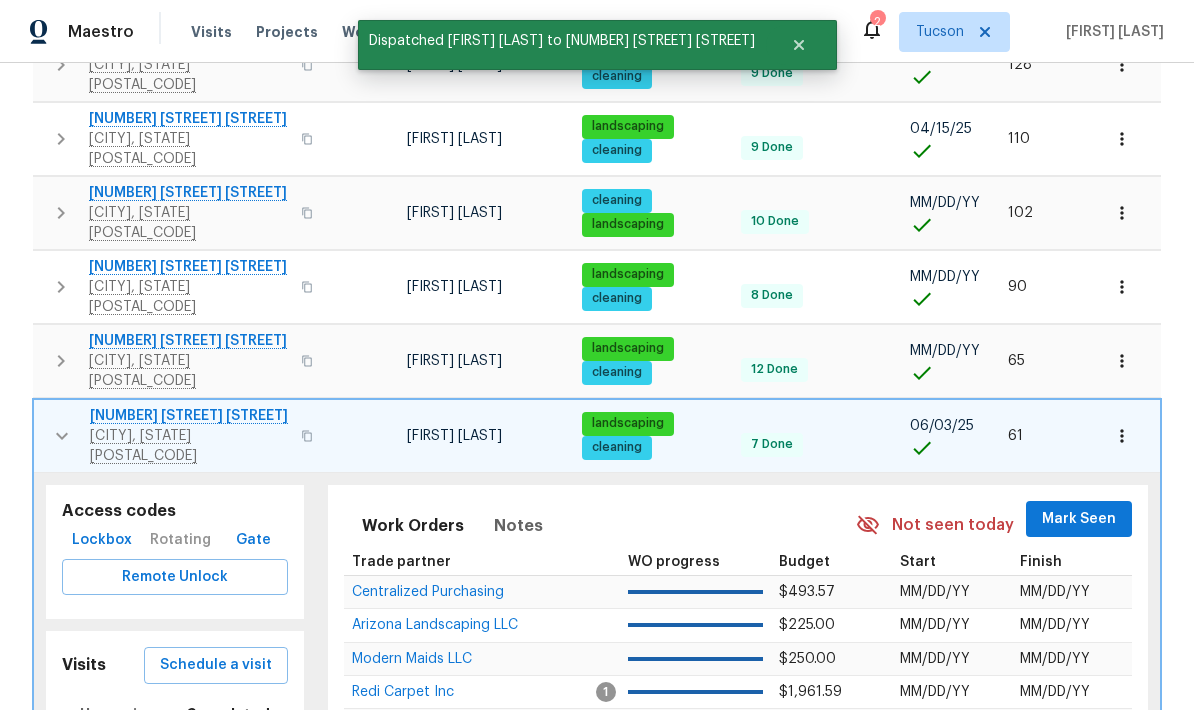 click 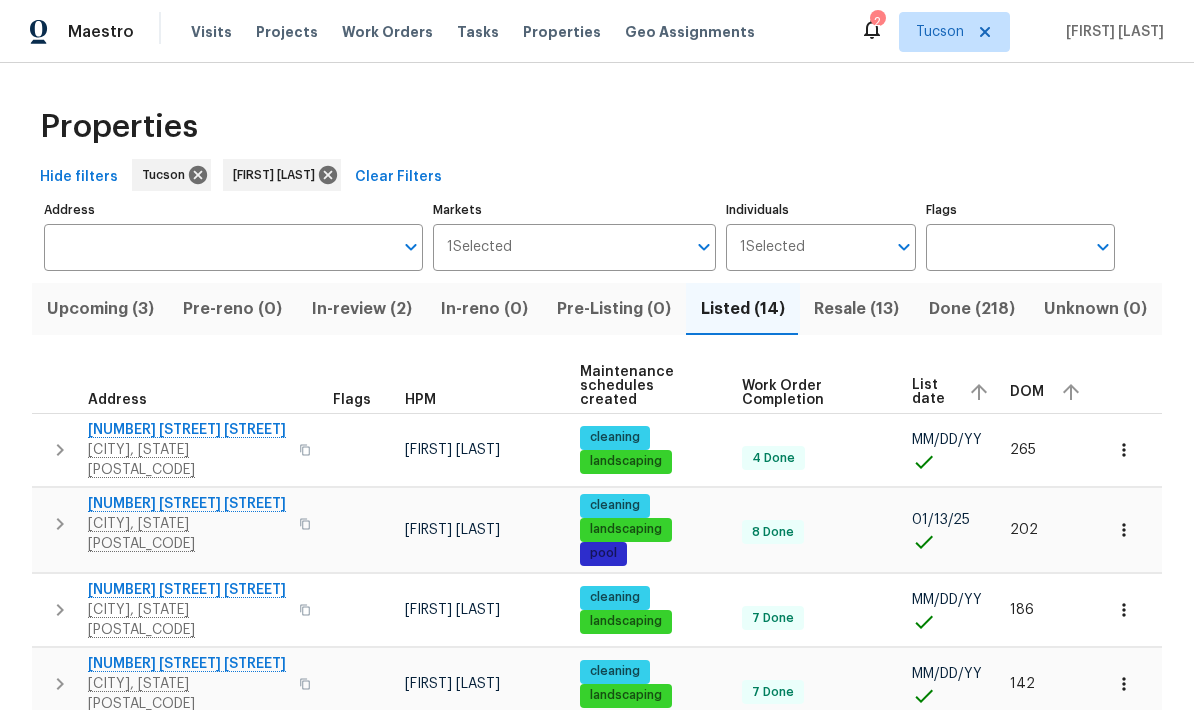 scroll, scrollTop: 0, scrollLeft: 0, axis: both 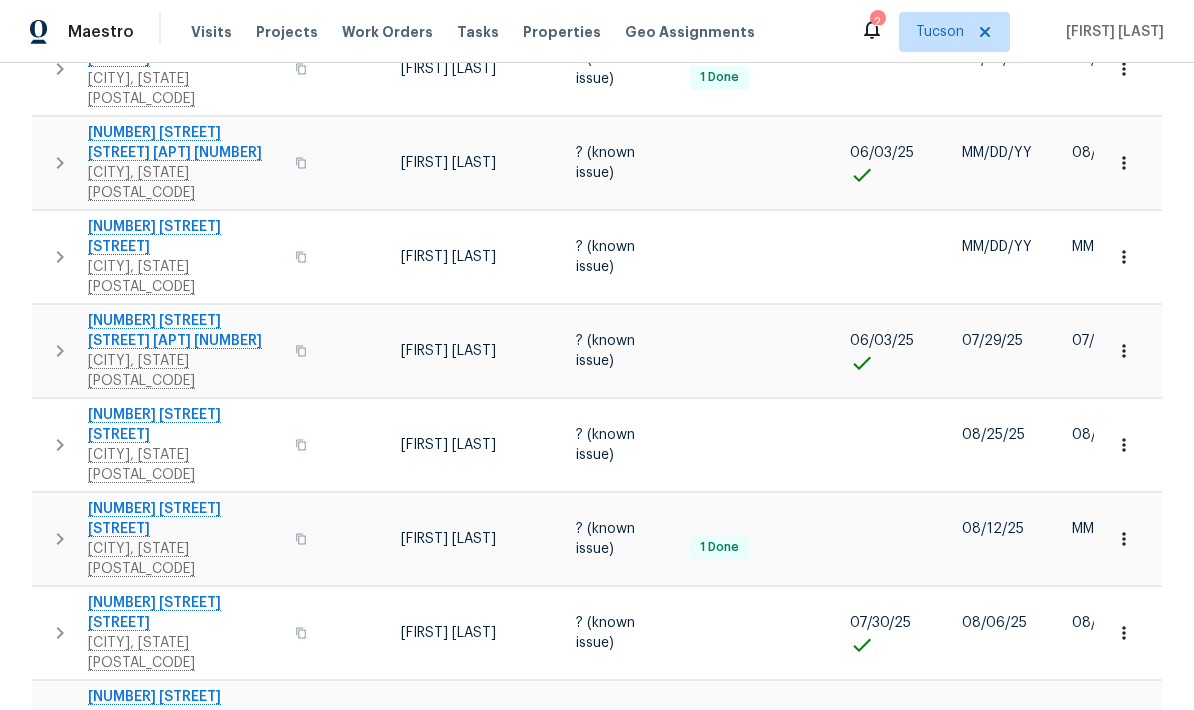 click 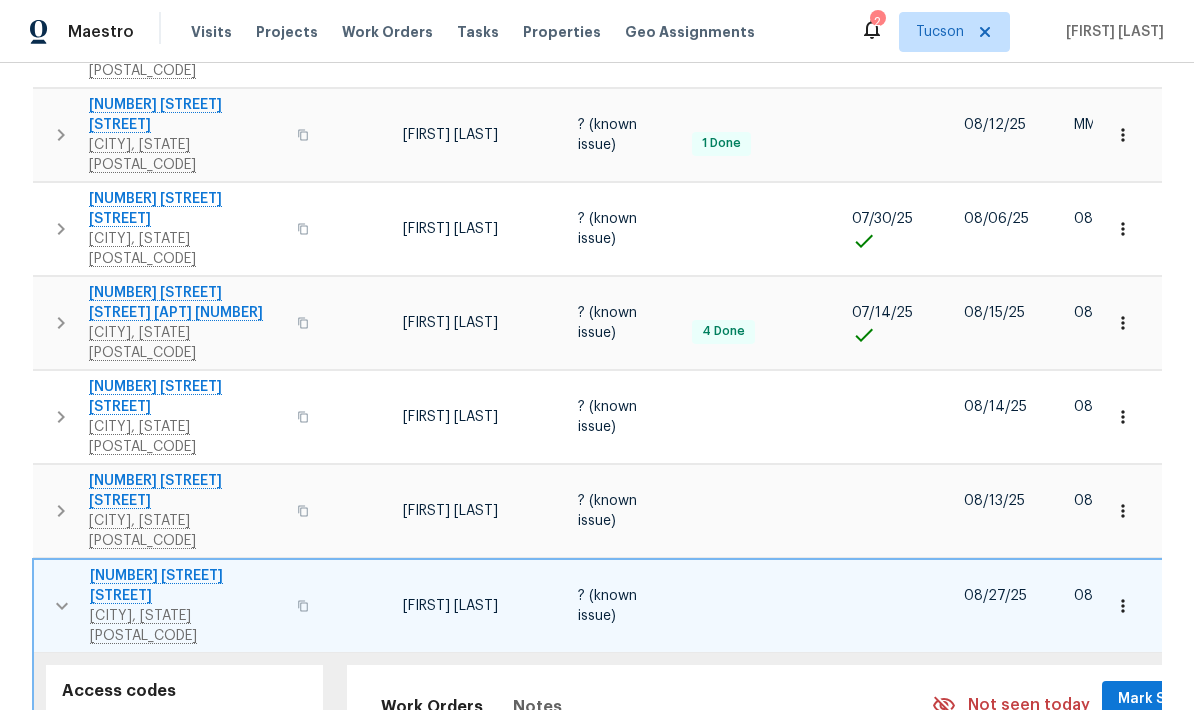 scroll, scrollTop: 982, scrollLeft: 0, axis: vertical 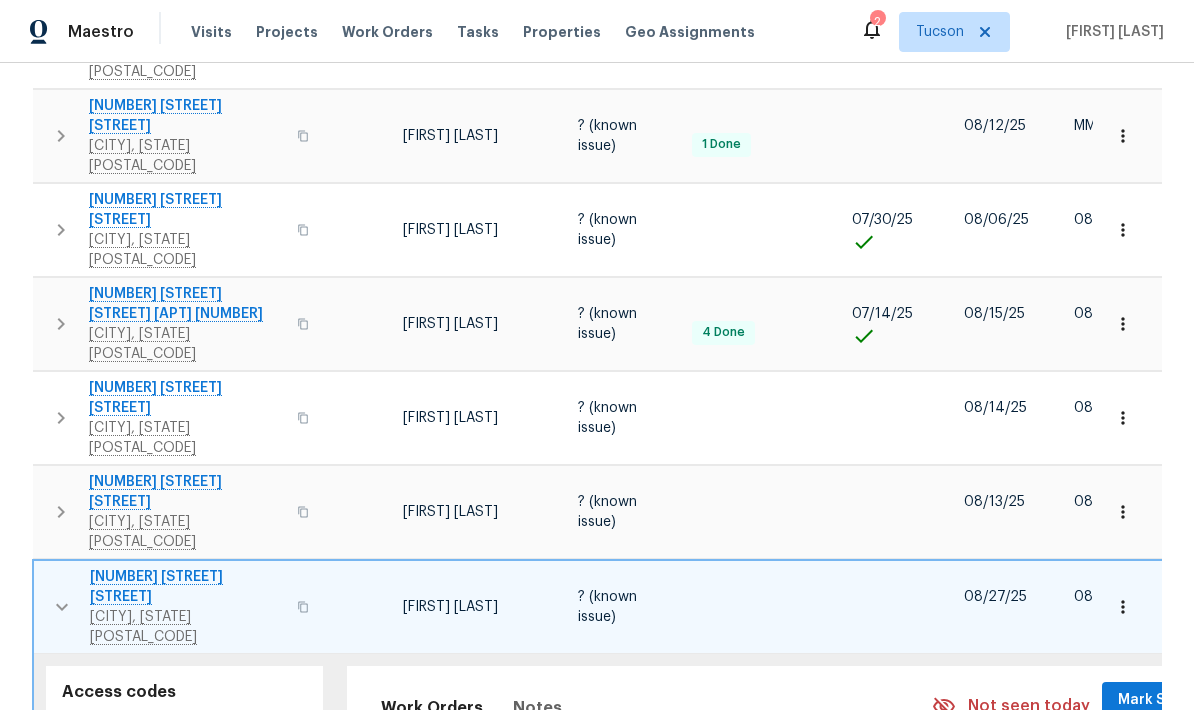 click on "Completed" at bounding box center (228, 895) 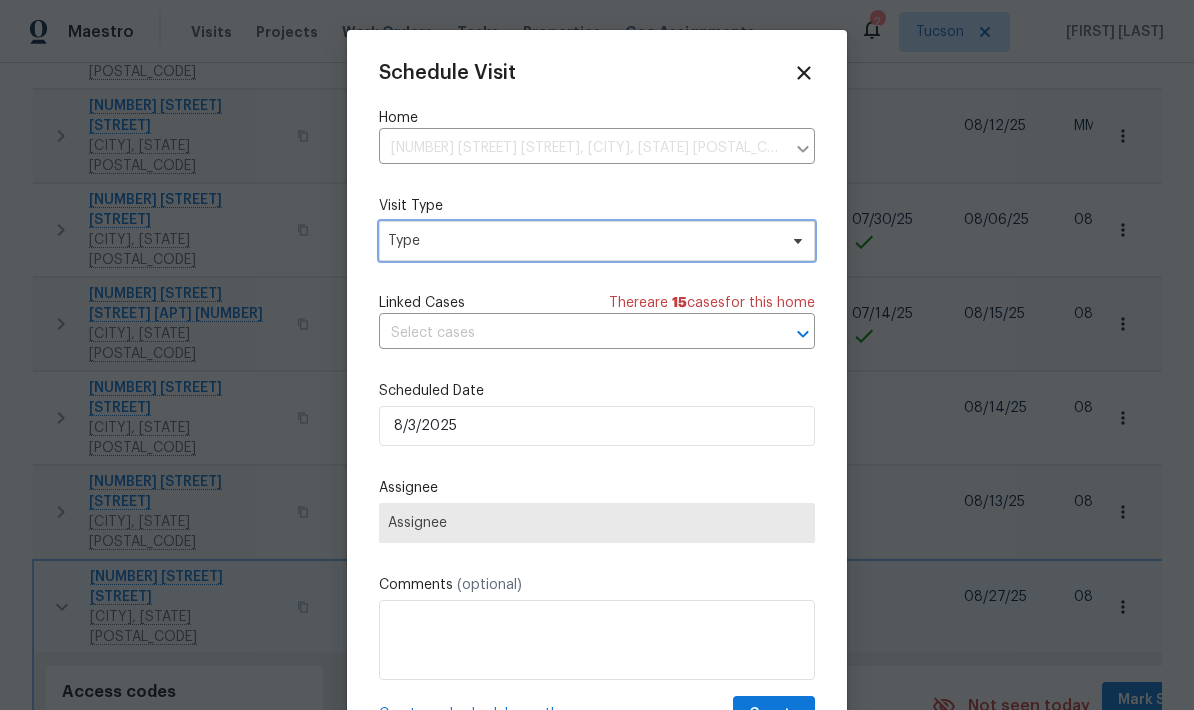 click on "Type" at bounding box center (582, 241) 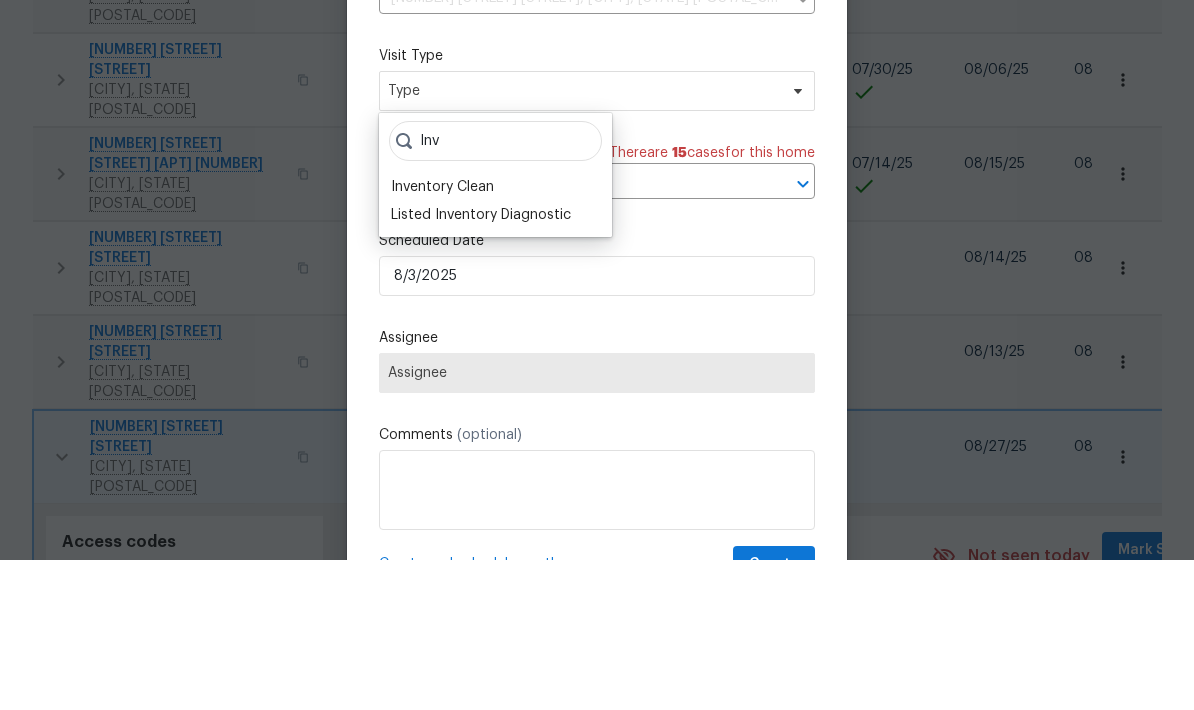 type on "Inv" 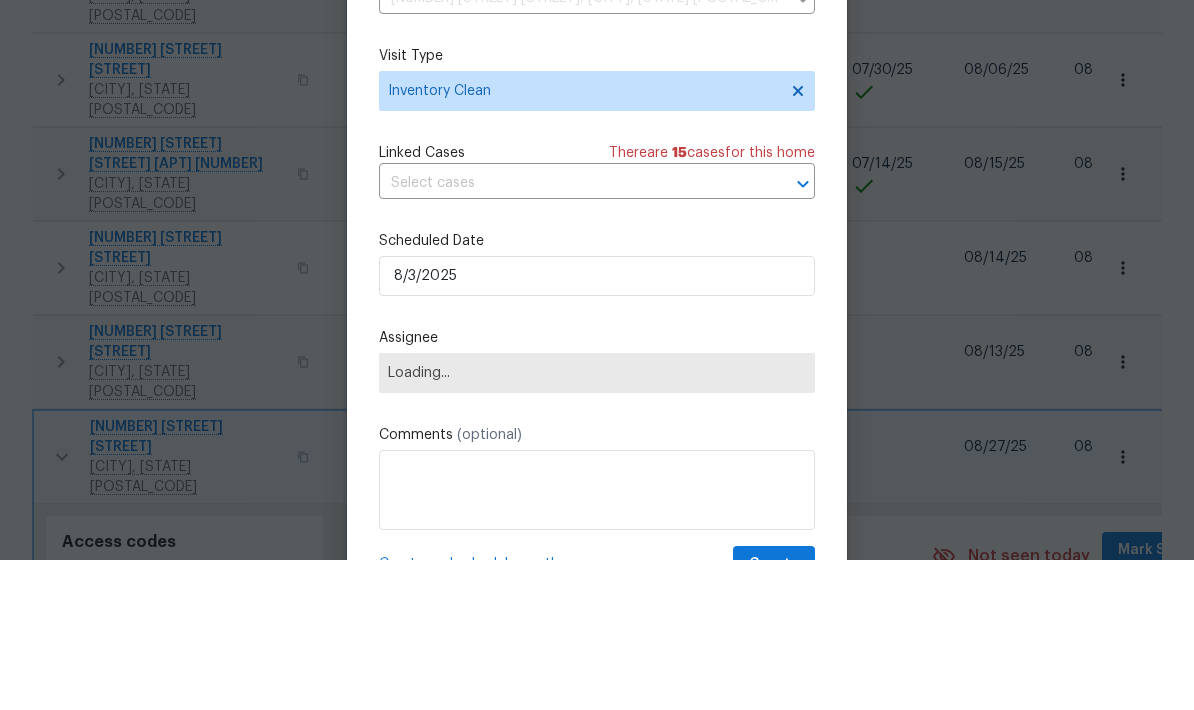scroll, scrollTop: 80, scrollLeft: 0, axis: vertical 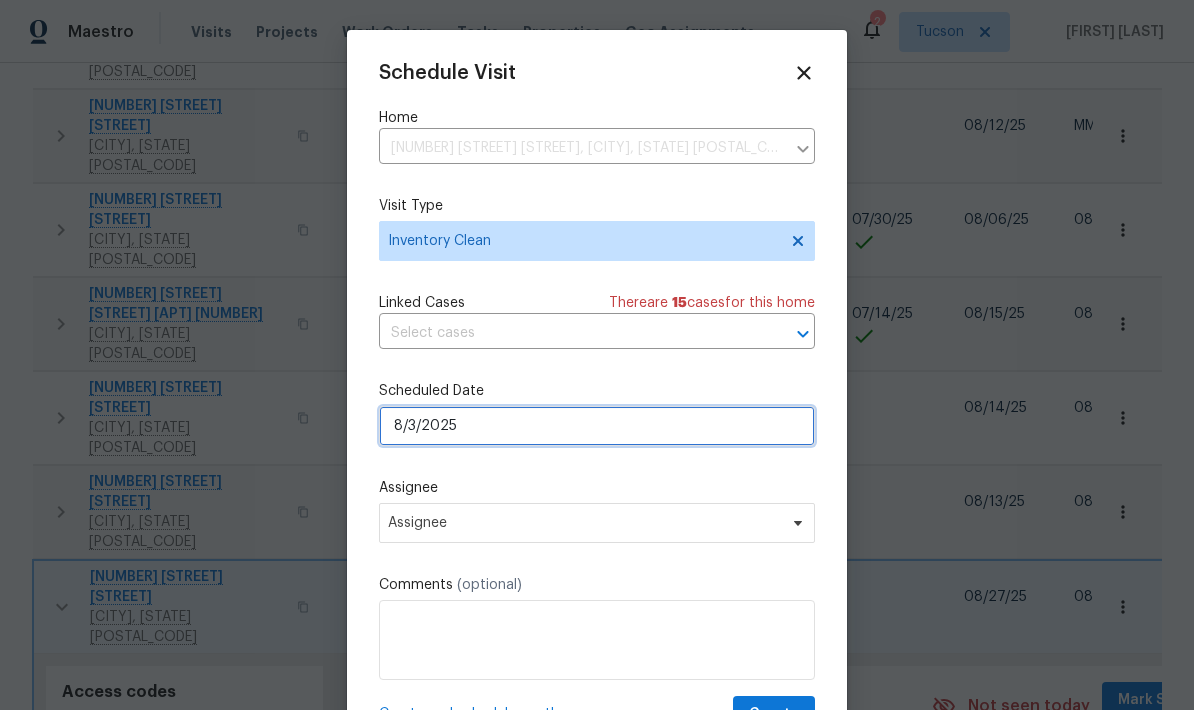 click on "8/3/2025" at bounding box center [597, 426] 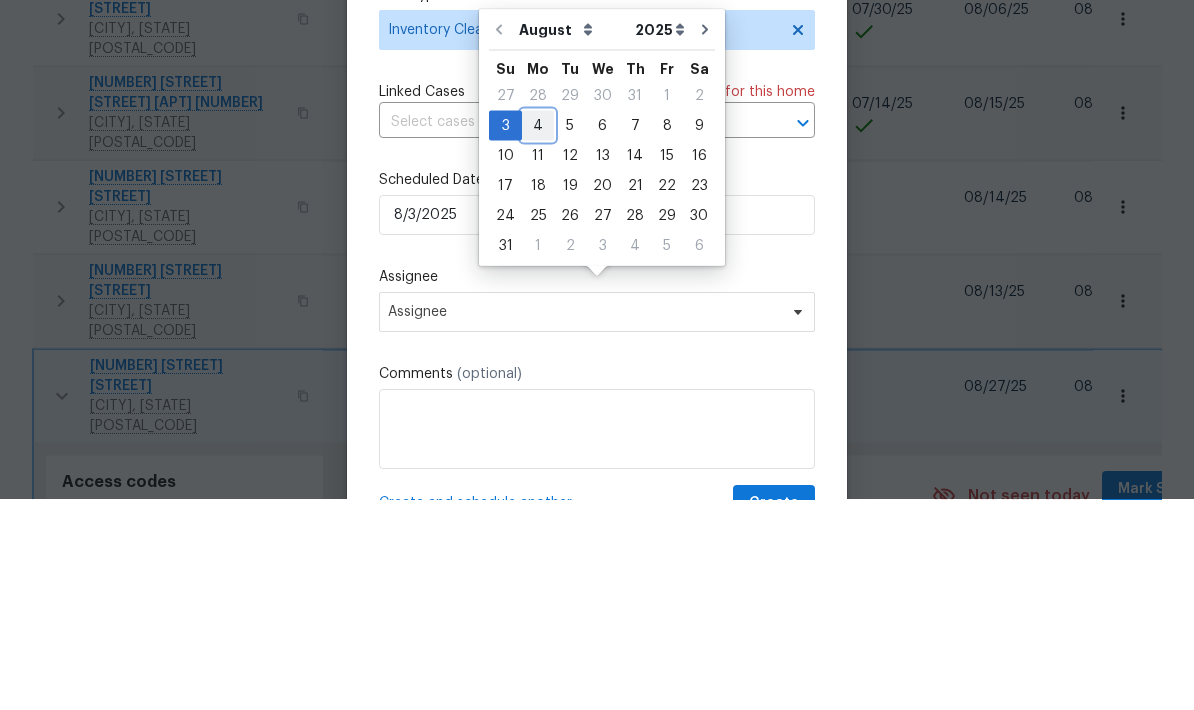 click on "4" at bounding box center (538, 336) 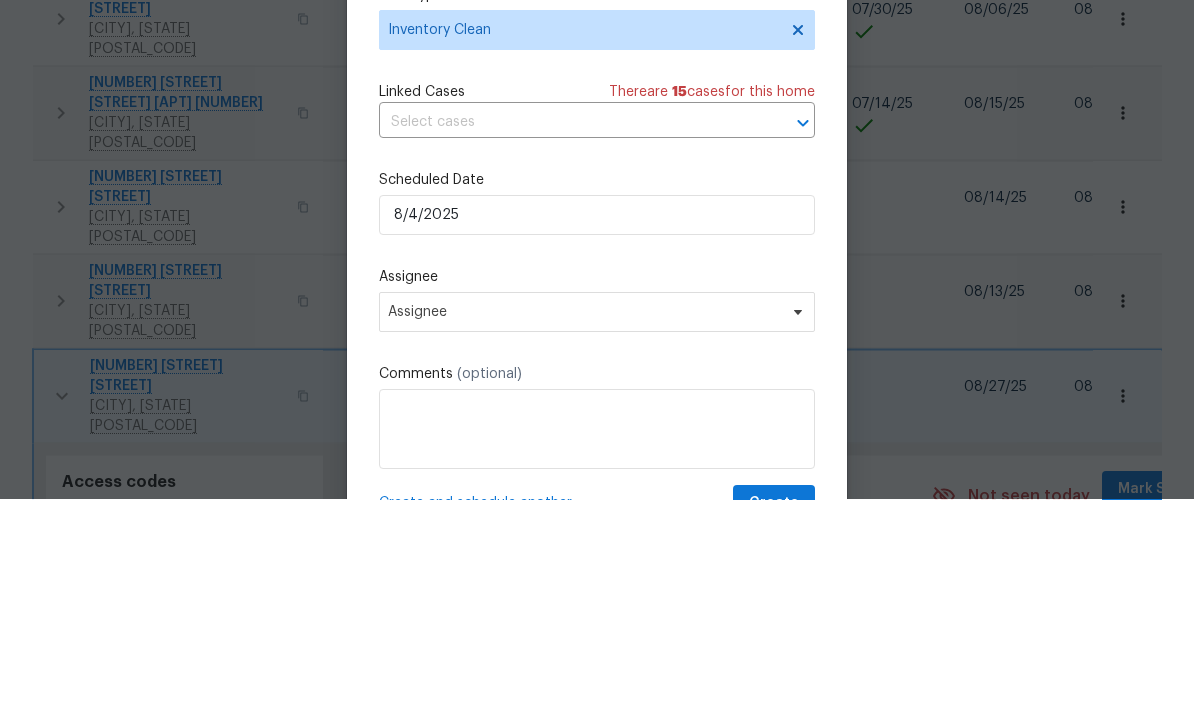 type on "8/4/2025" 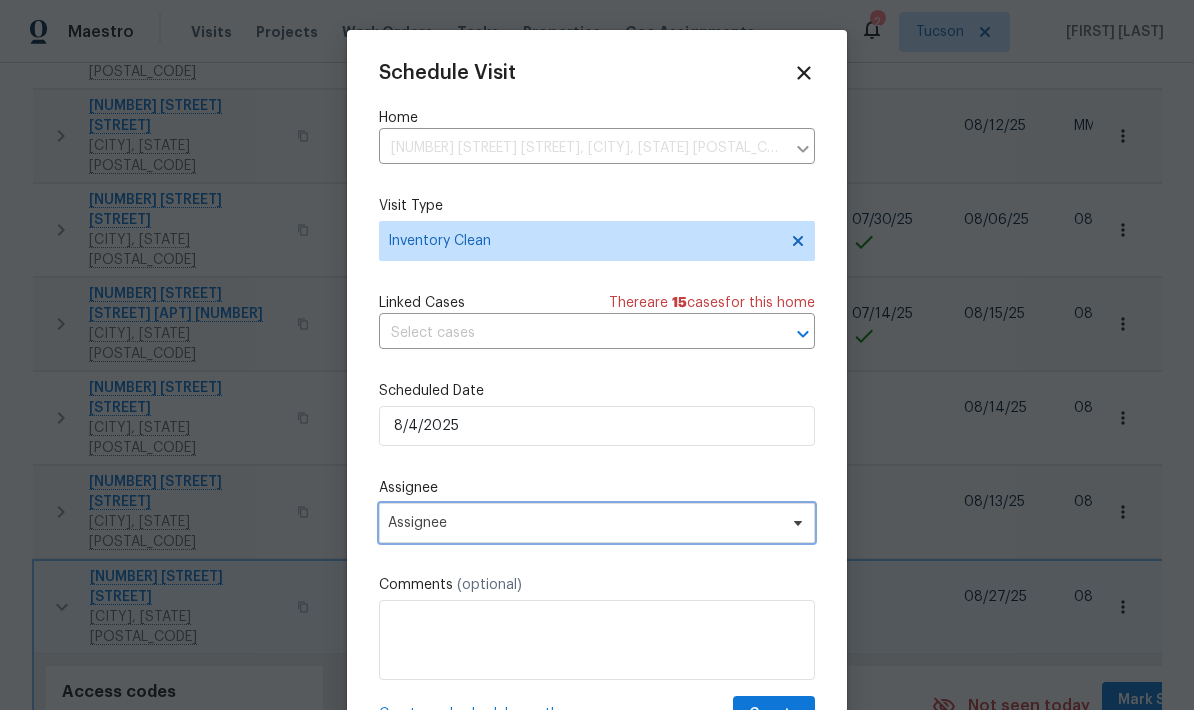 click on "Assignee" at bounding box center [584, 523] 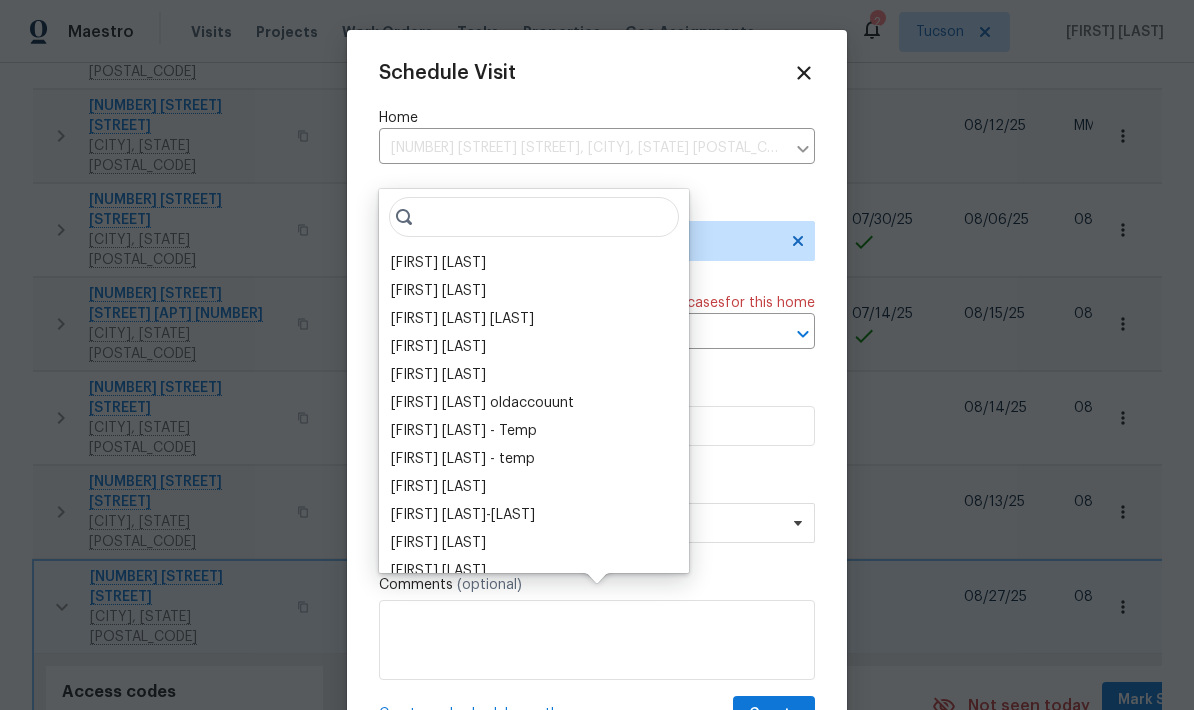 click on "[FIRST] [LAST]" at bounding box center (534, 263) 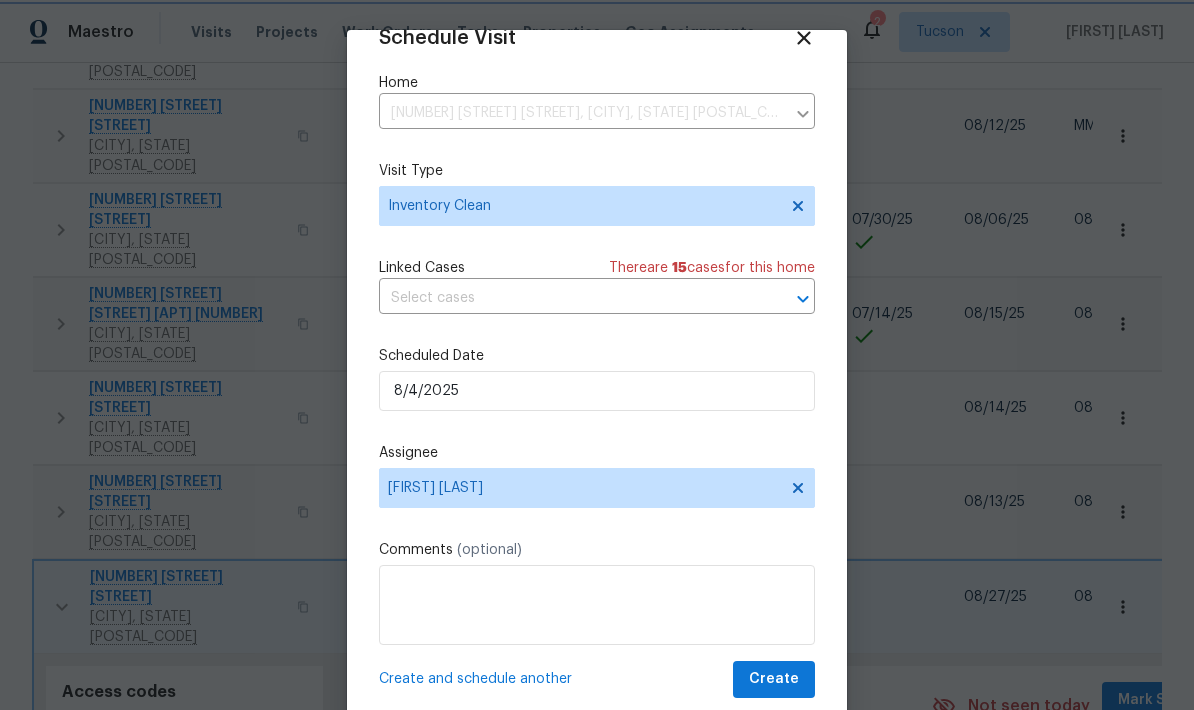 scroll, scrollTop: 39, scrollLeft: 0, axis: vertical 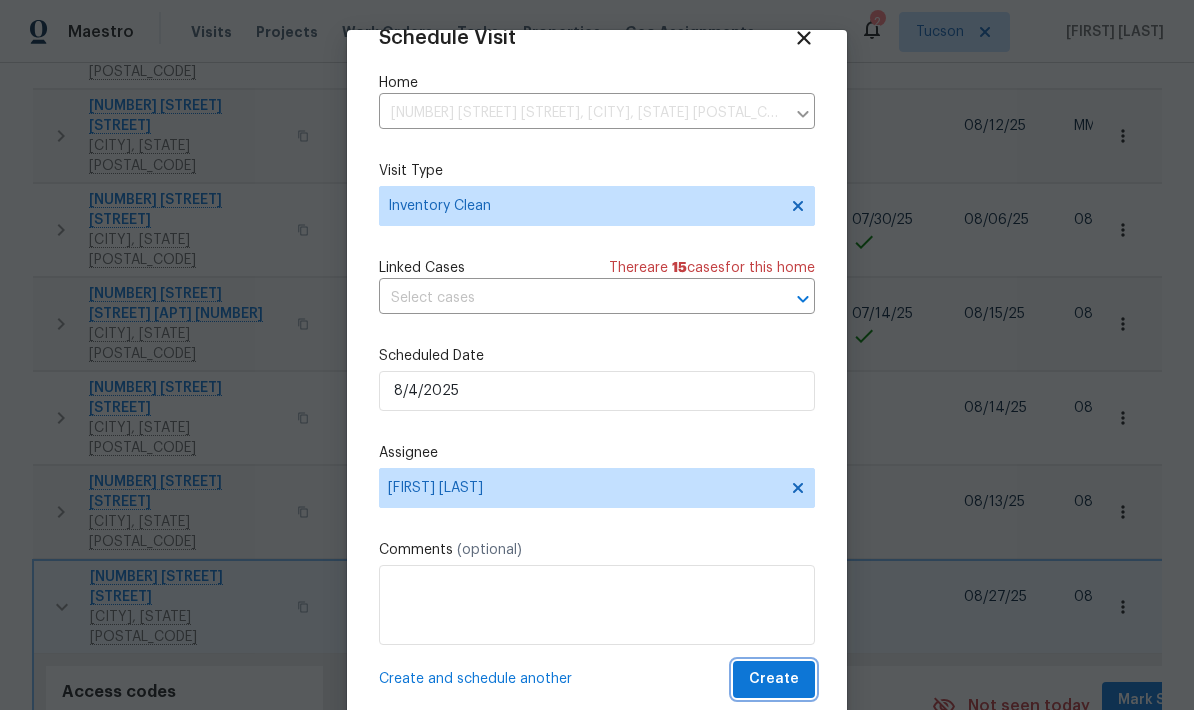 click on "Create" at bounding box center (774, 679) 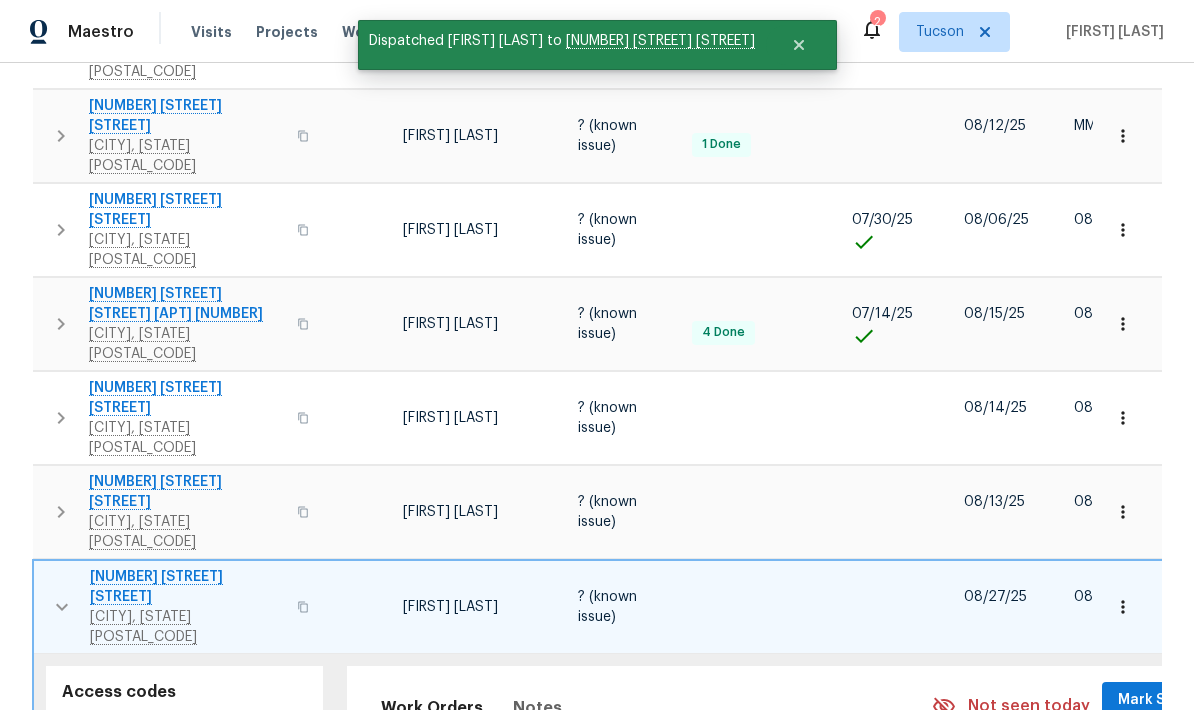 click at bounding box center (62, 607) 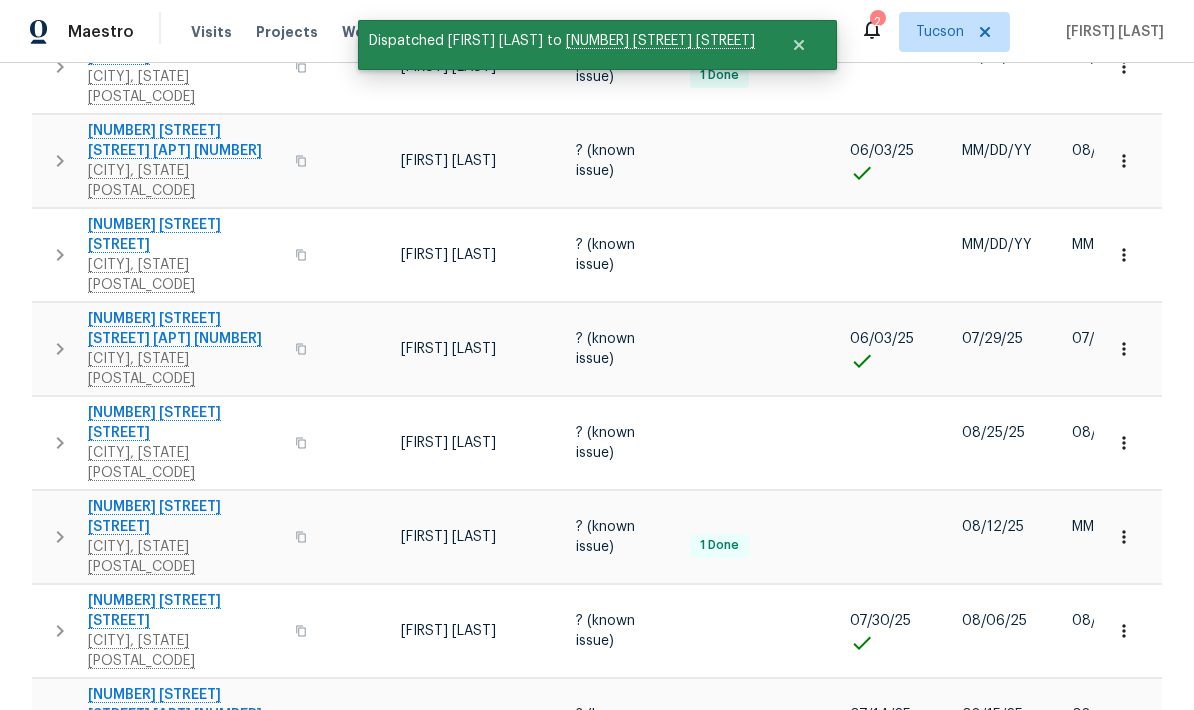 scroll, scrollTop: 579, scrollLeft: 0, axis: vertical 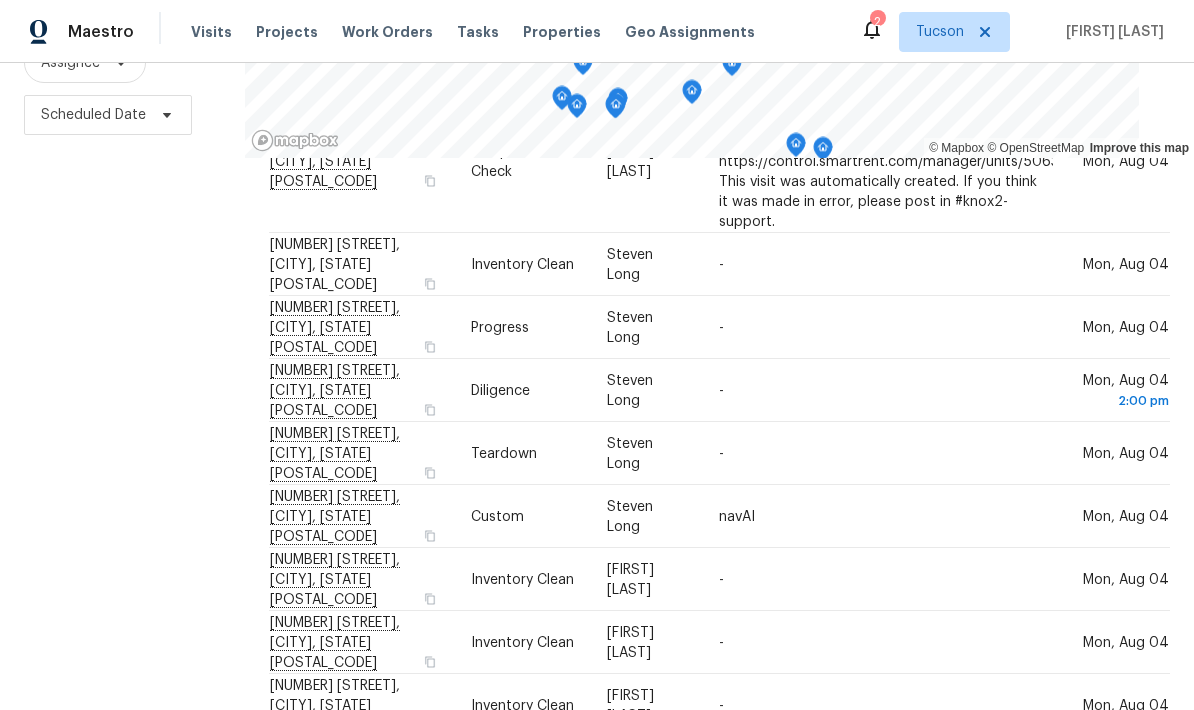 click 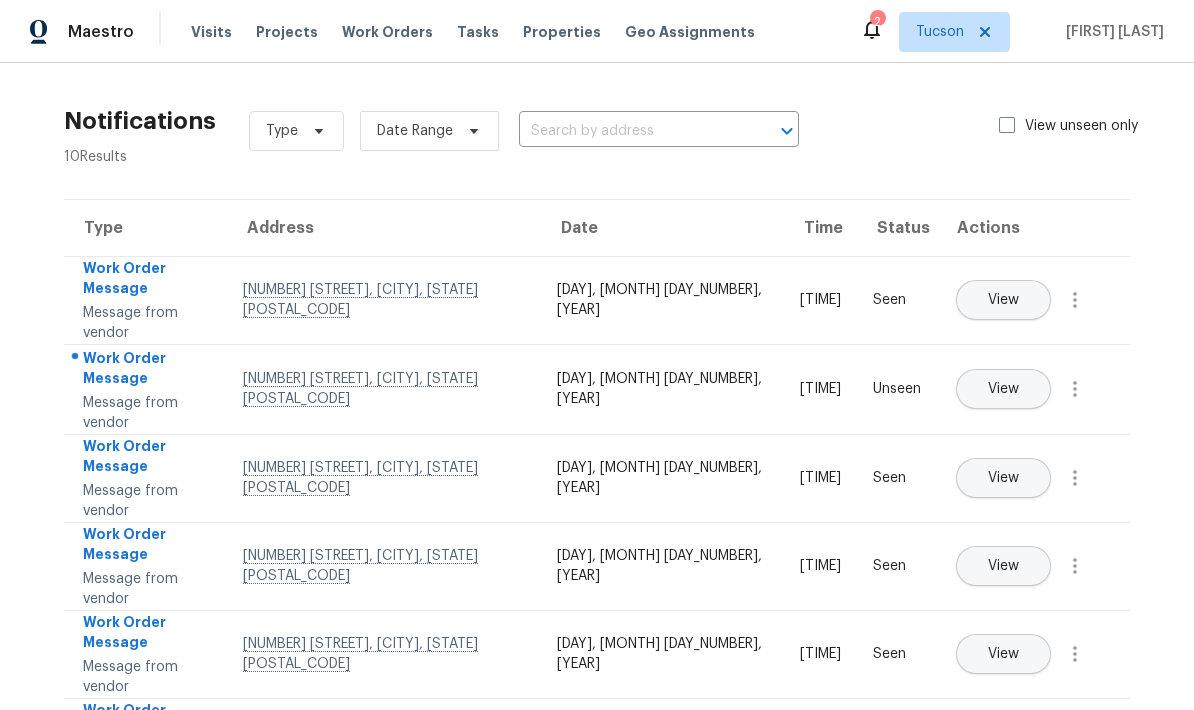 click at bounding box center [1007, 125] 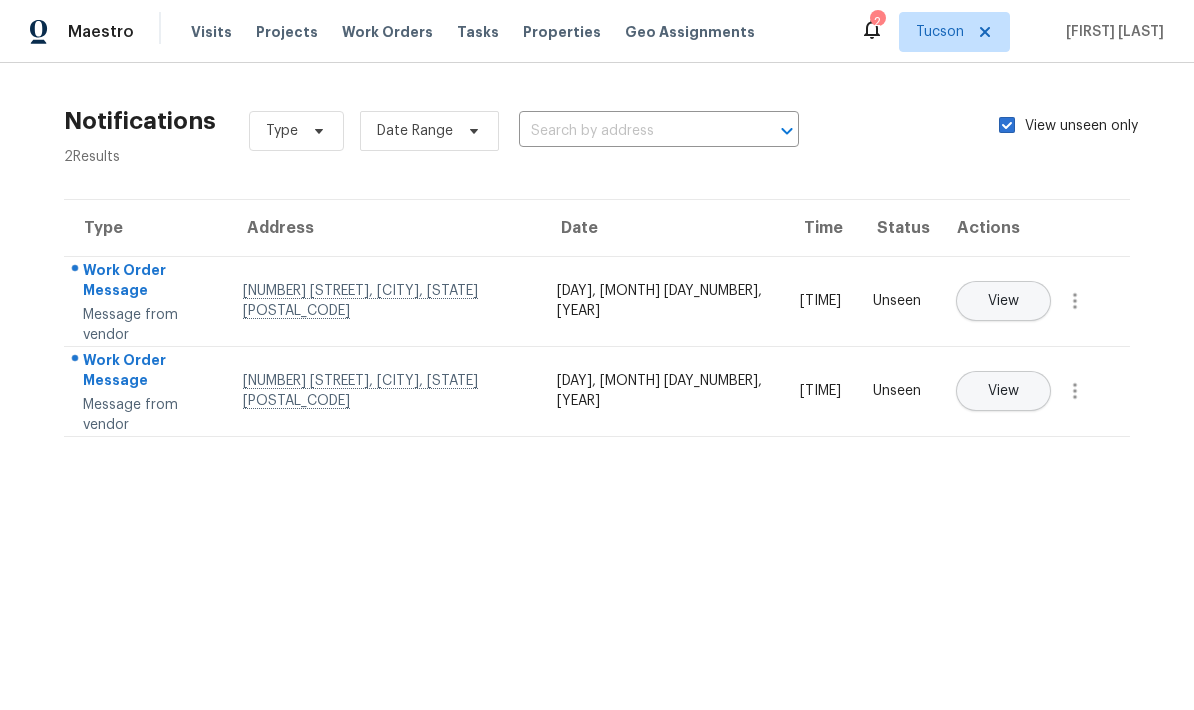 click on "View unseen only" at bounding box center [1080, 126] 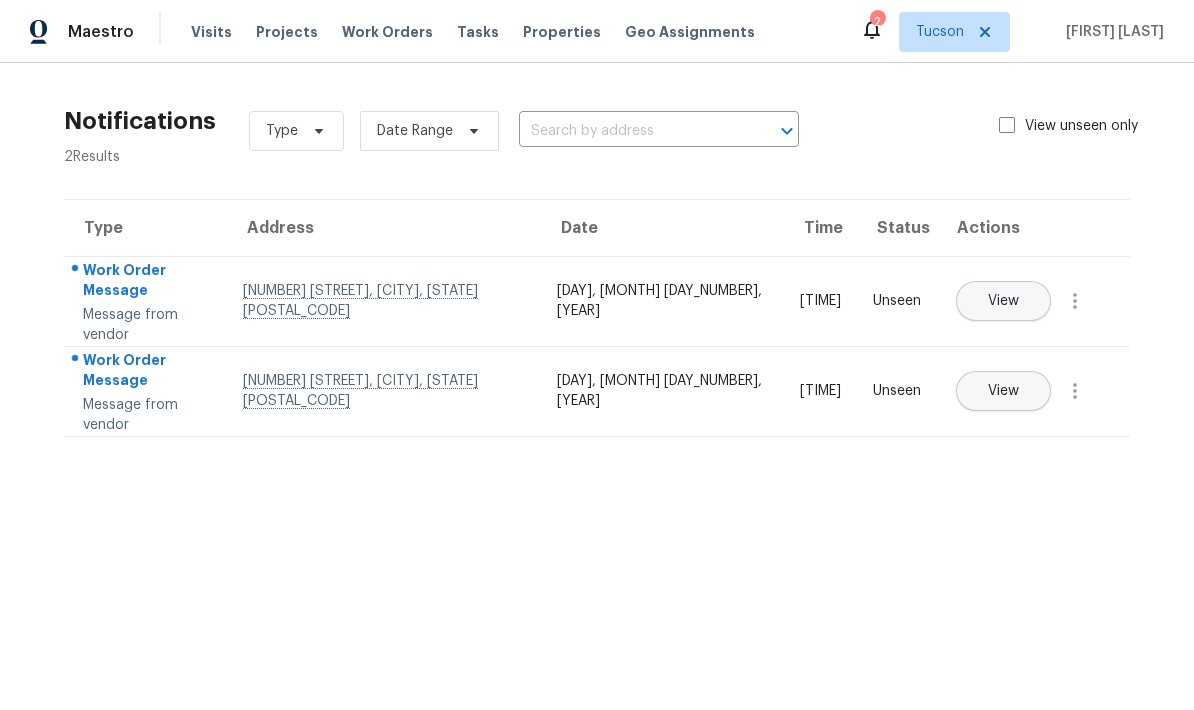 checkbox on "false" 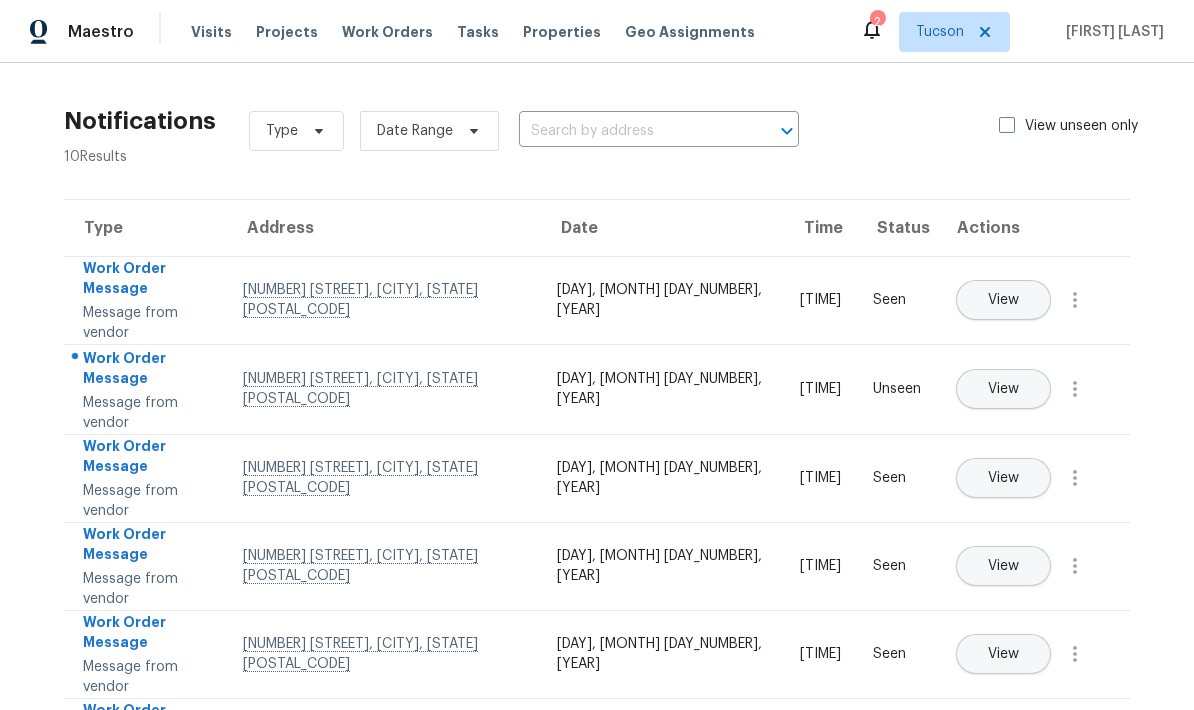 click on "Visits" at bounding box center [211, 32] 